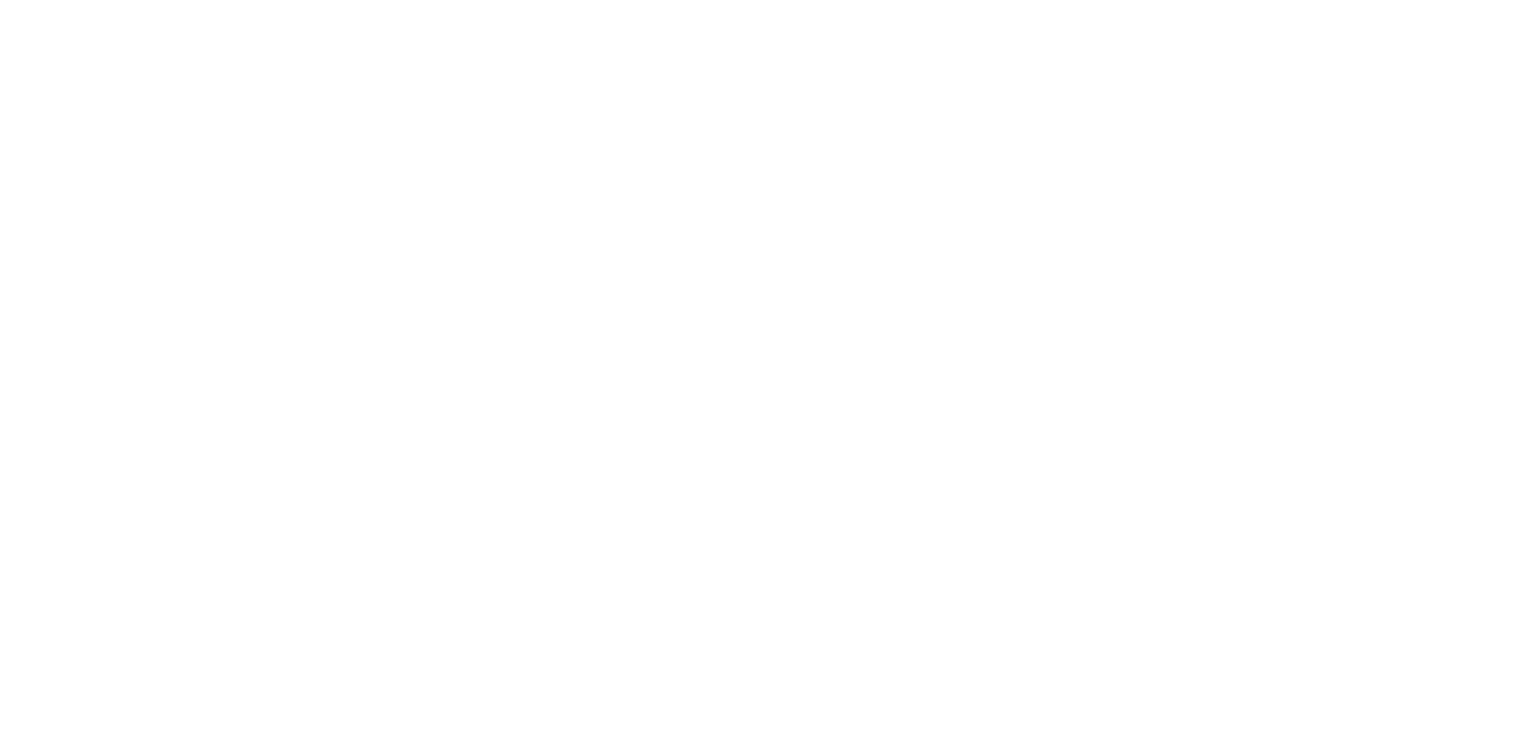 scroll, scrollTop: 0, scrollLeft: 0, axis: both 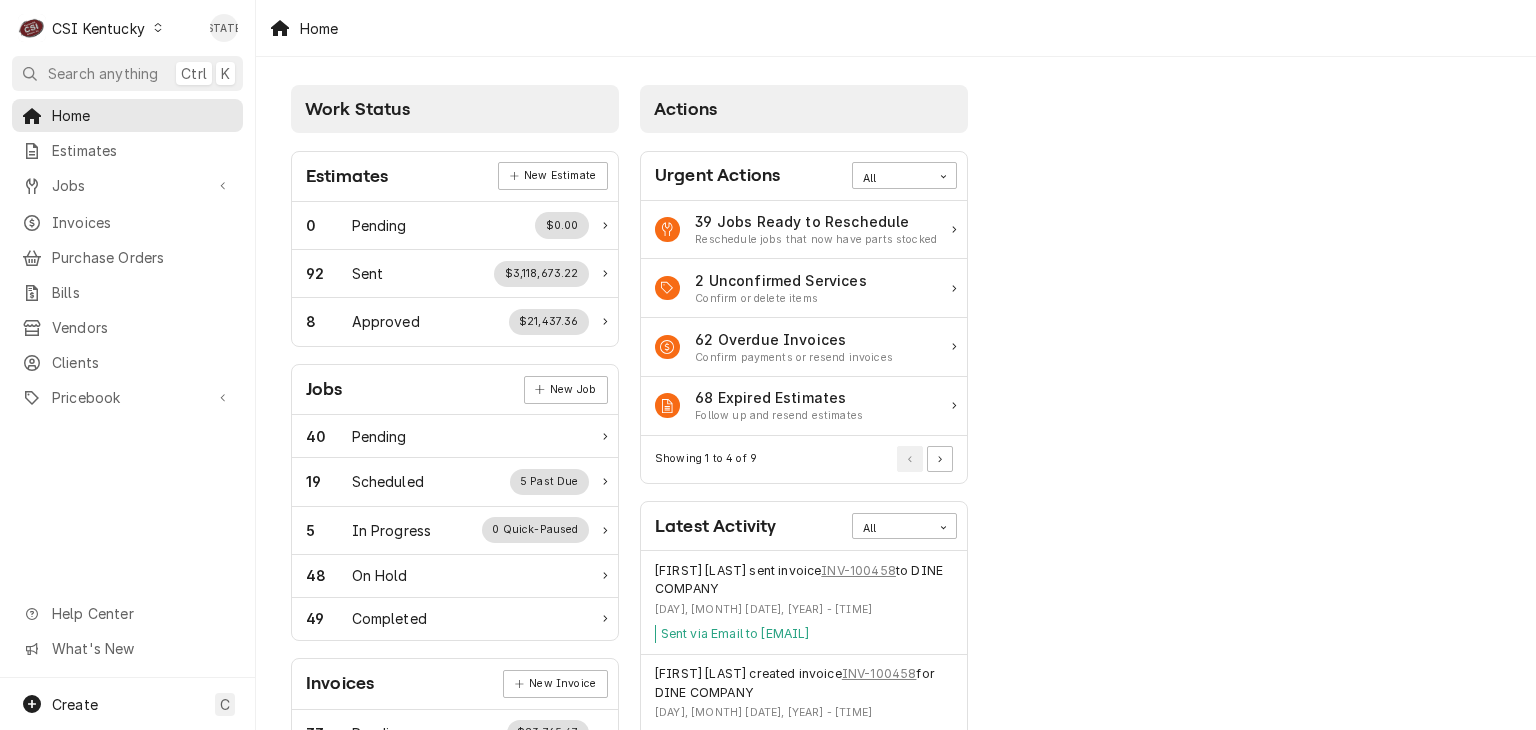 click on "CSI Kentucky" at bounding box center [98, 28] 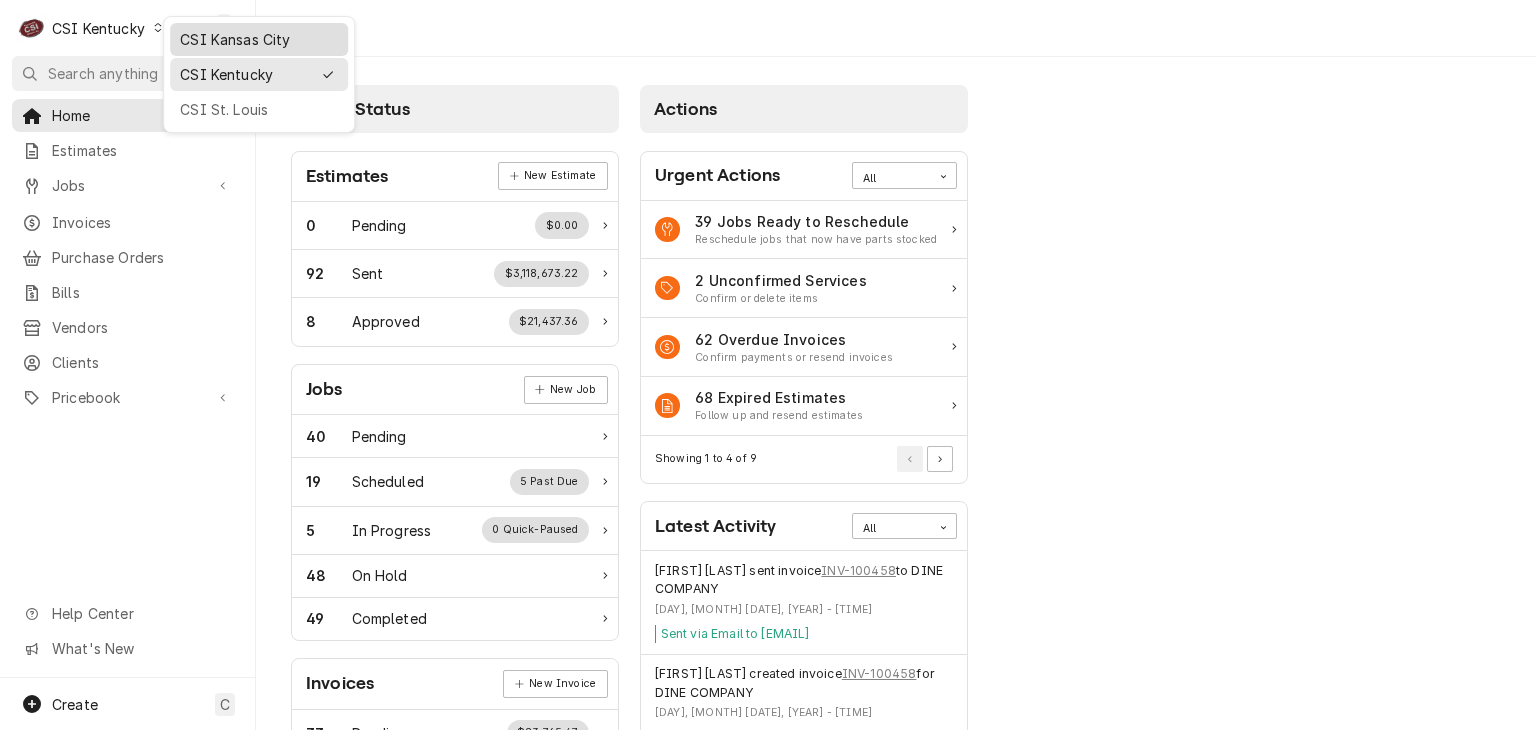 click on "CSI Kansas City" at bounding box center (259, 39) 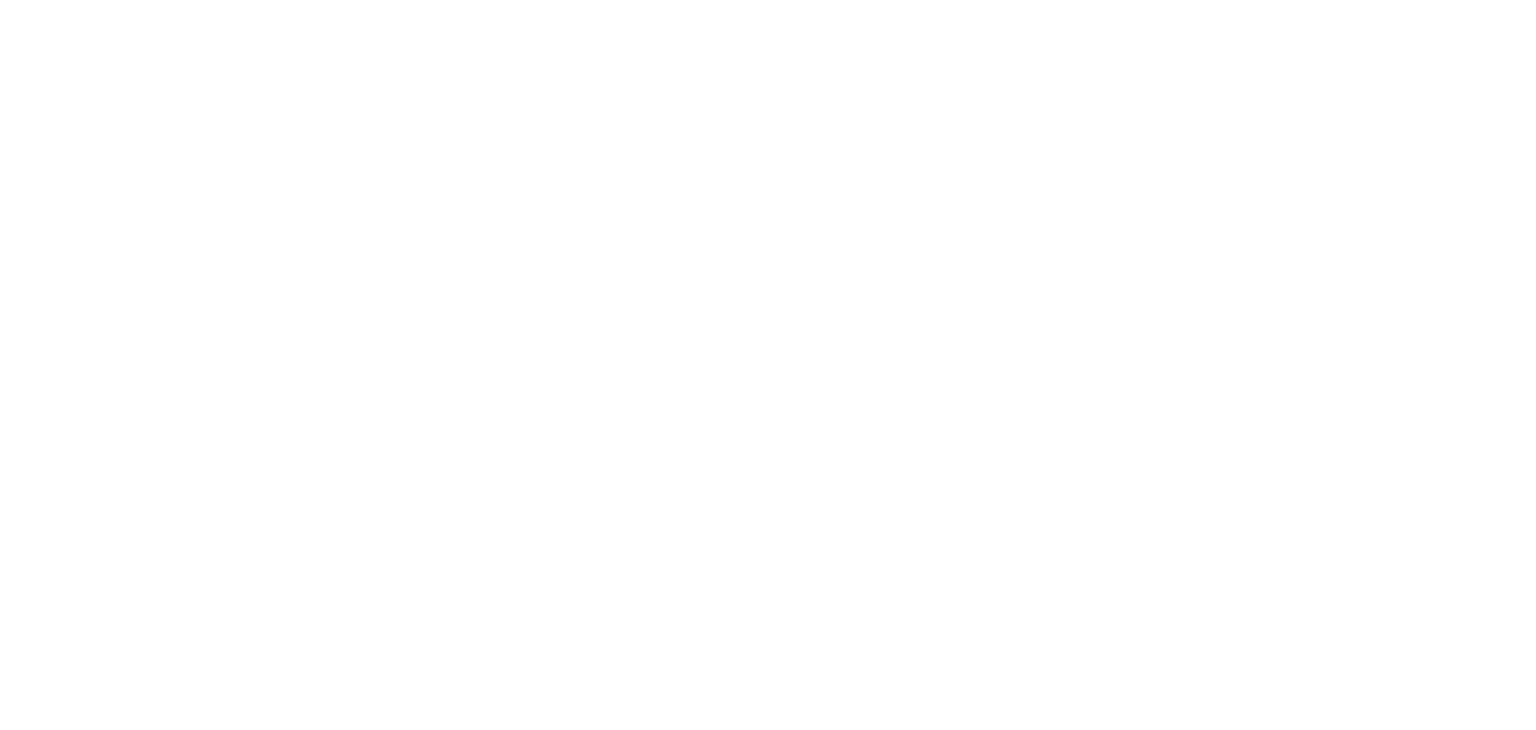 scroll, scrollTop: 0, scrollLeft: 0, axis: both 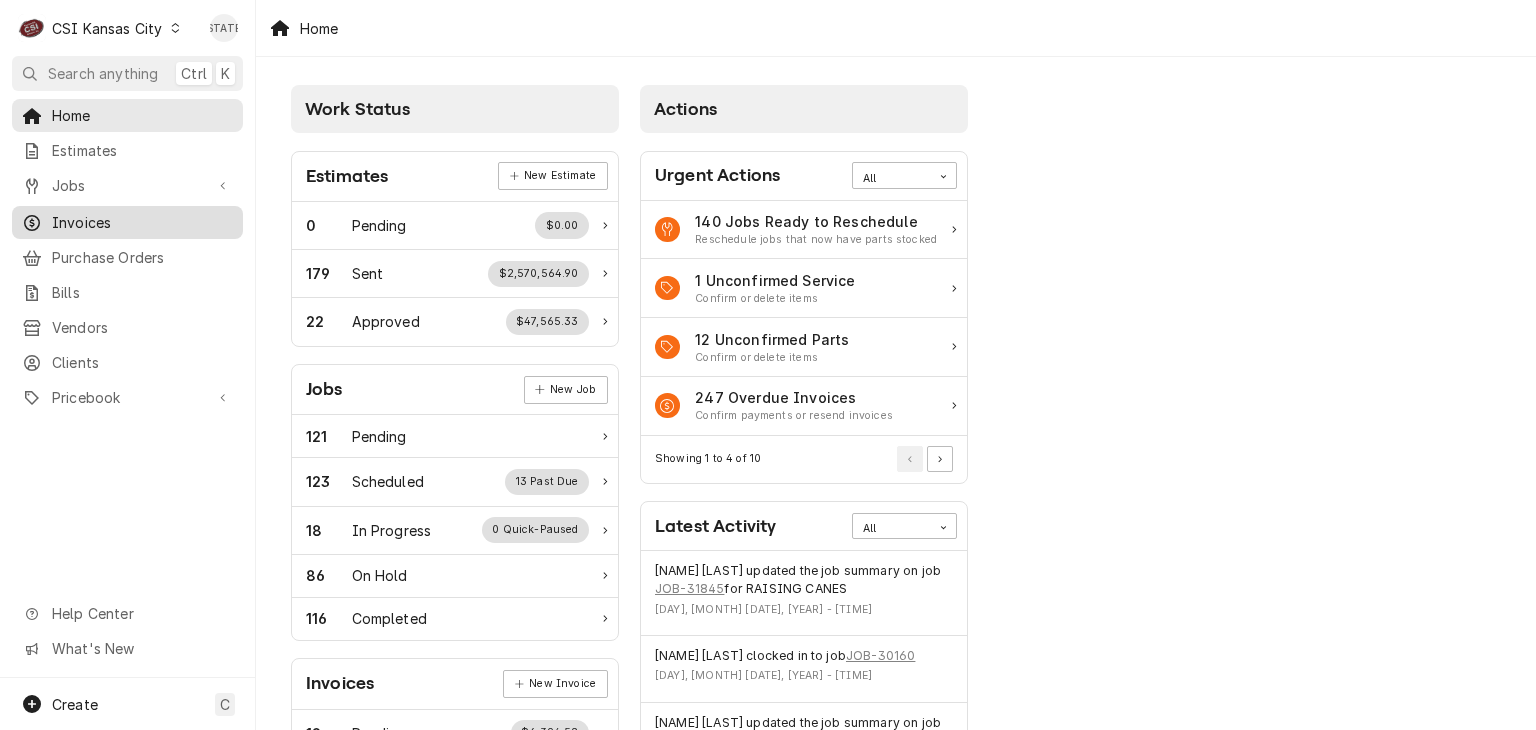 click on "Invoices" at bounding box center (142, 222) 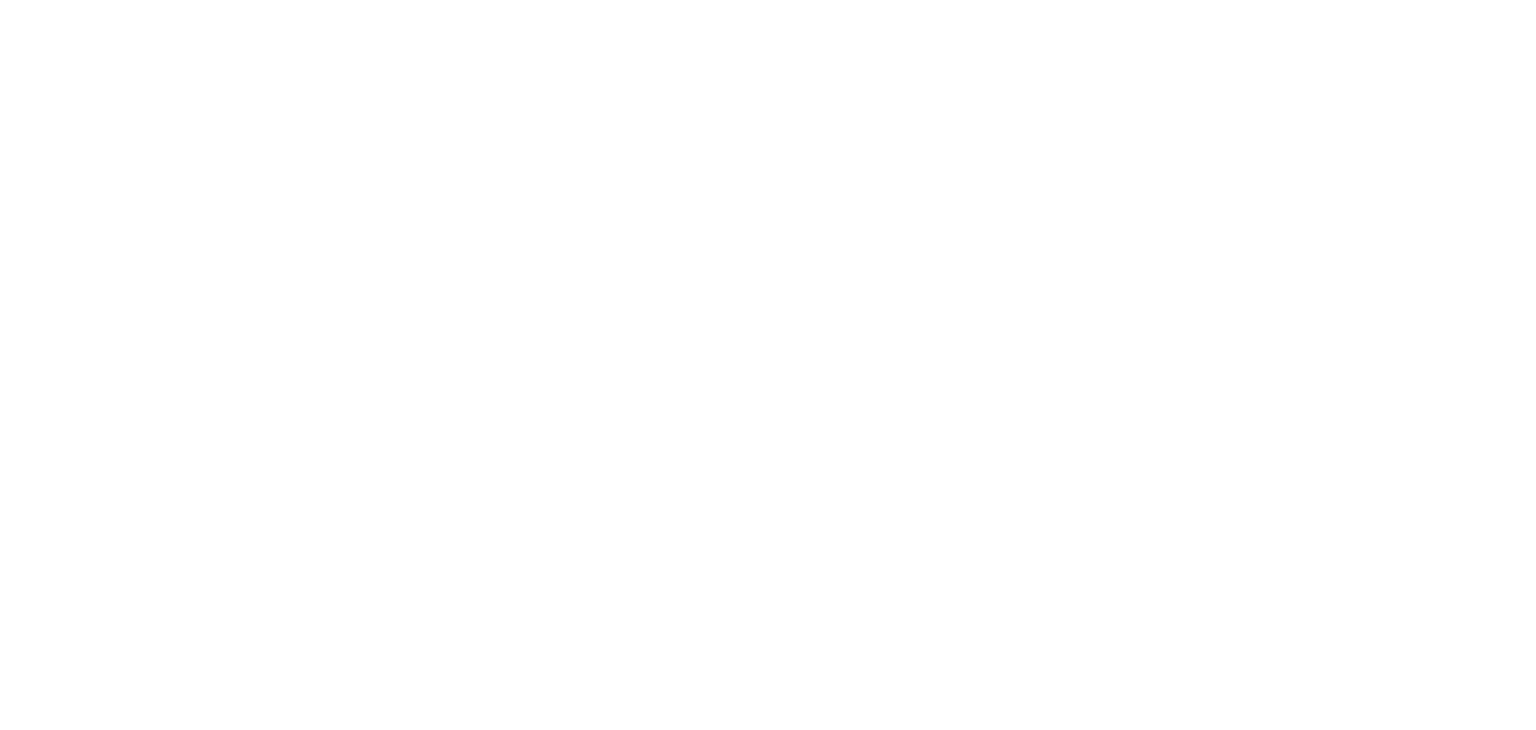scroll, scrollTop: 0, scrollLeft: 0, axis: both 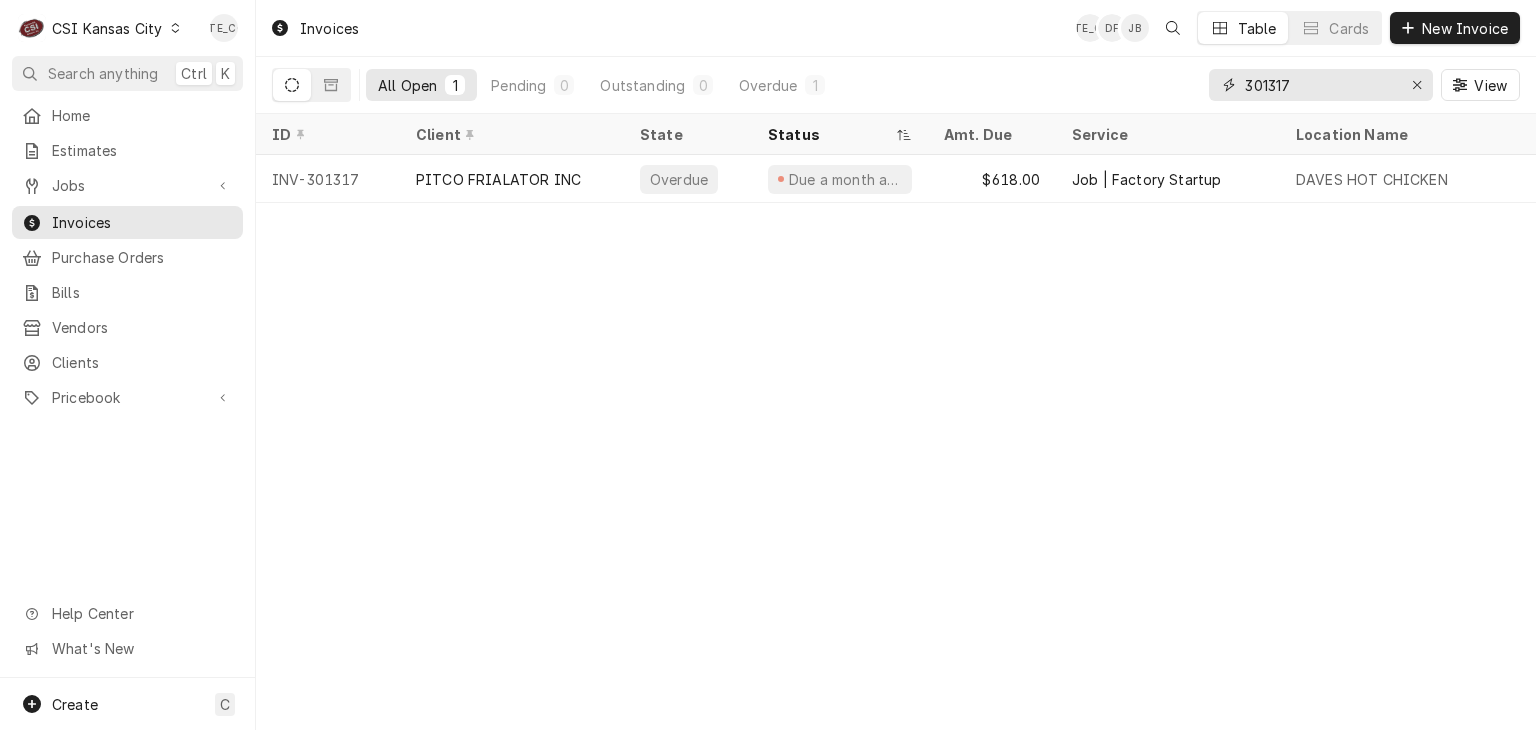 drag, startPoint x: 1311, startPoint y: 85, endPoint x: 1114, endPoint y: 85, distance: 197 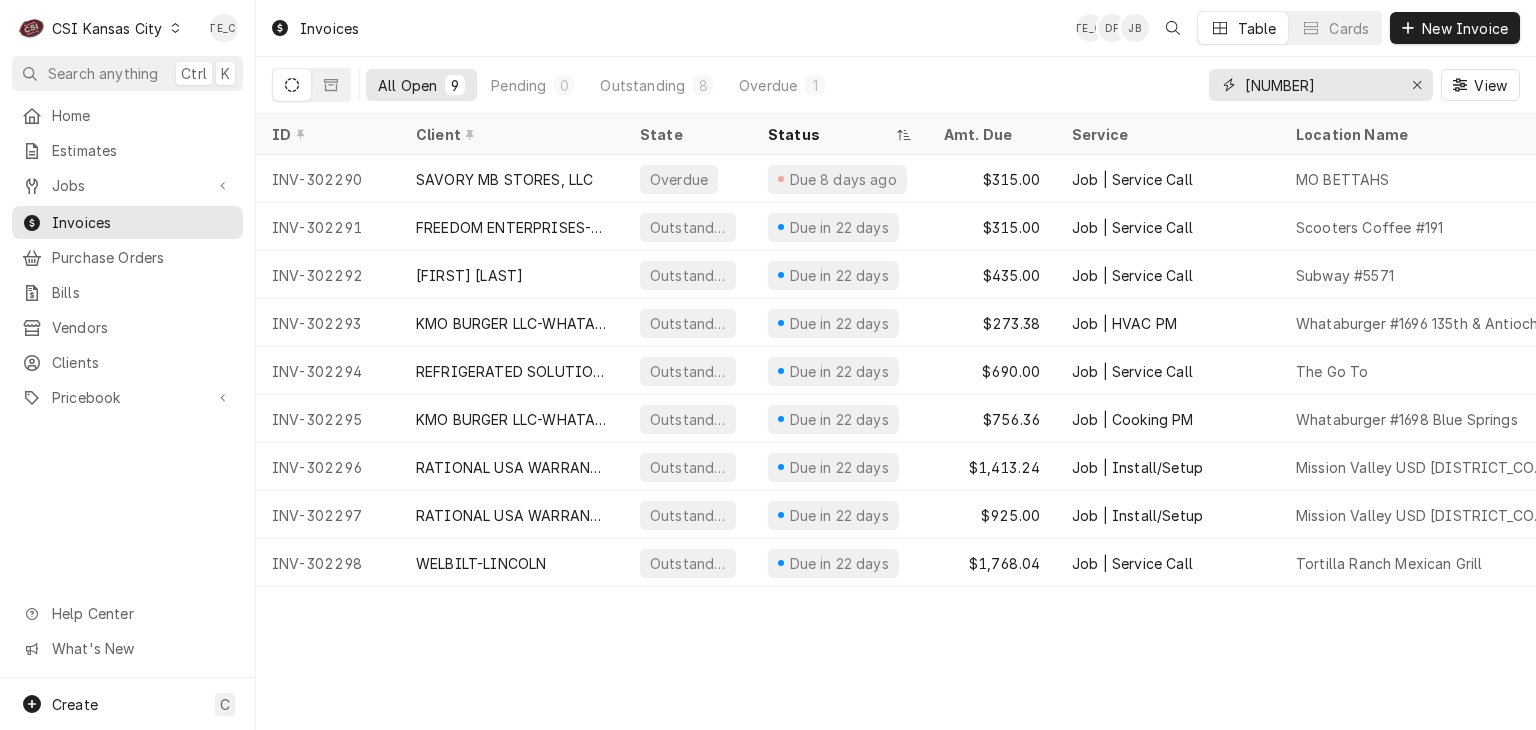 type on "[NUMBER]" 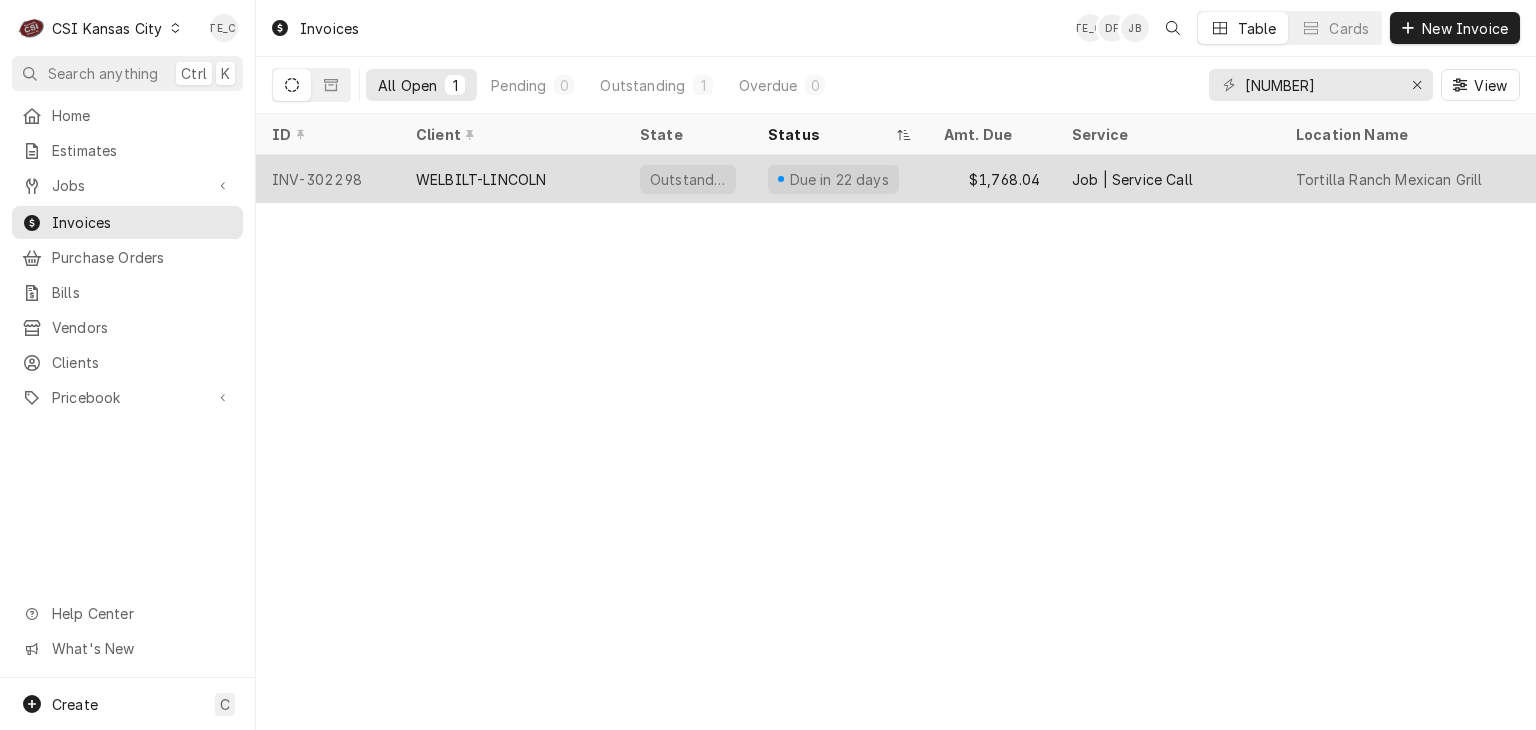 click on "WELBILT-LINCOLN" at bounding box center (512, 179) 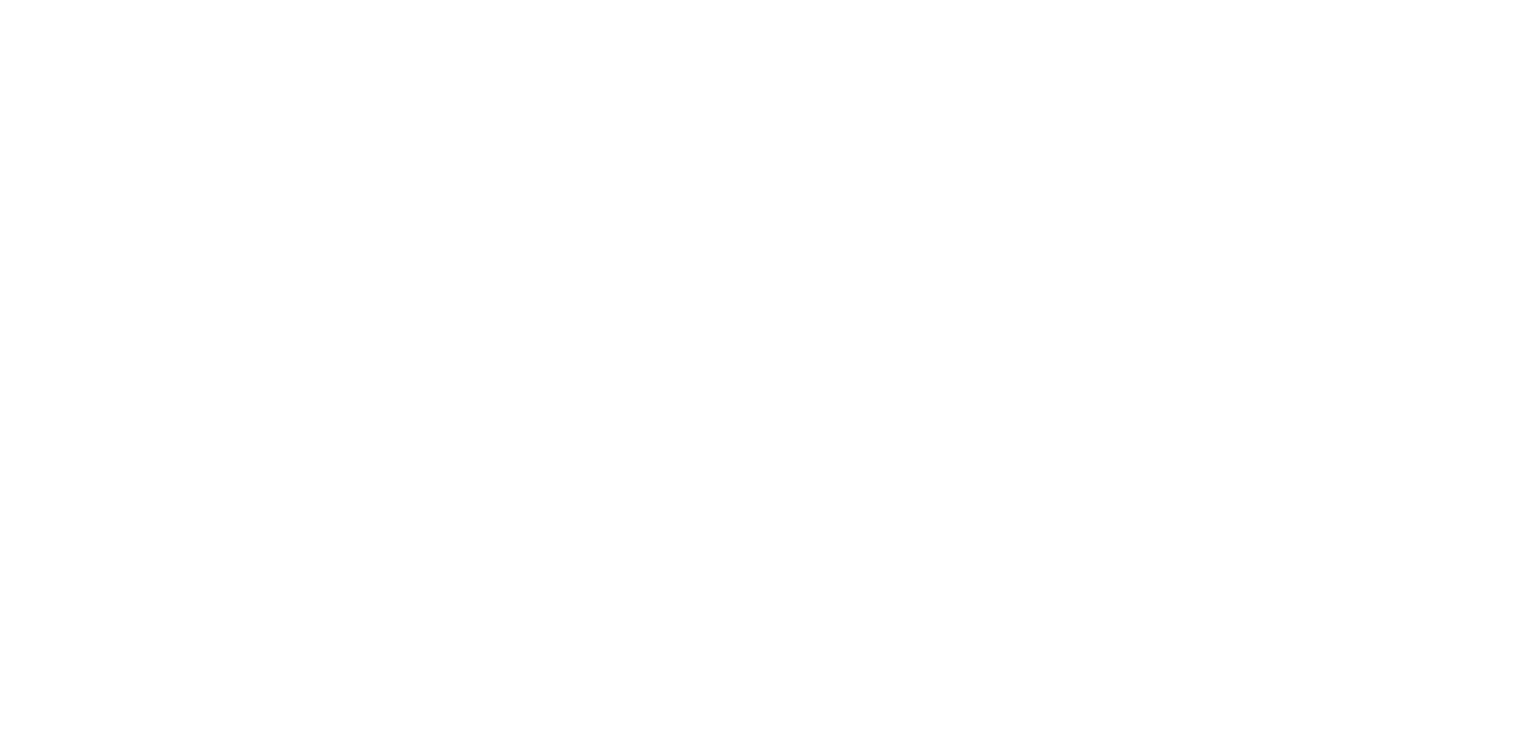 scroll, scrollTop: 0, scrollLeft: 0, axis: both 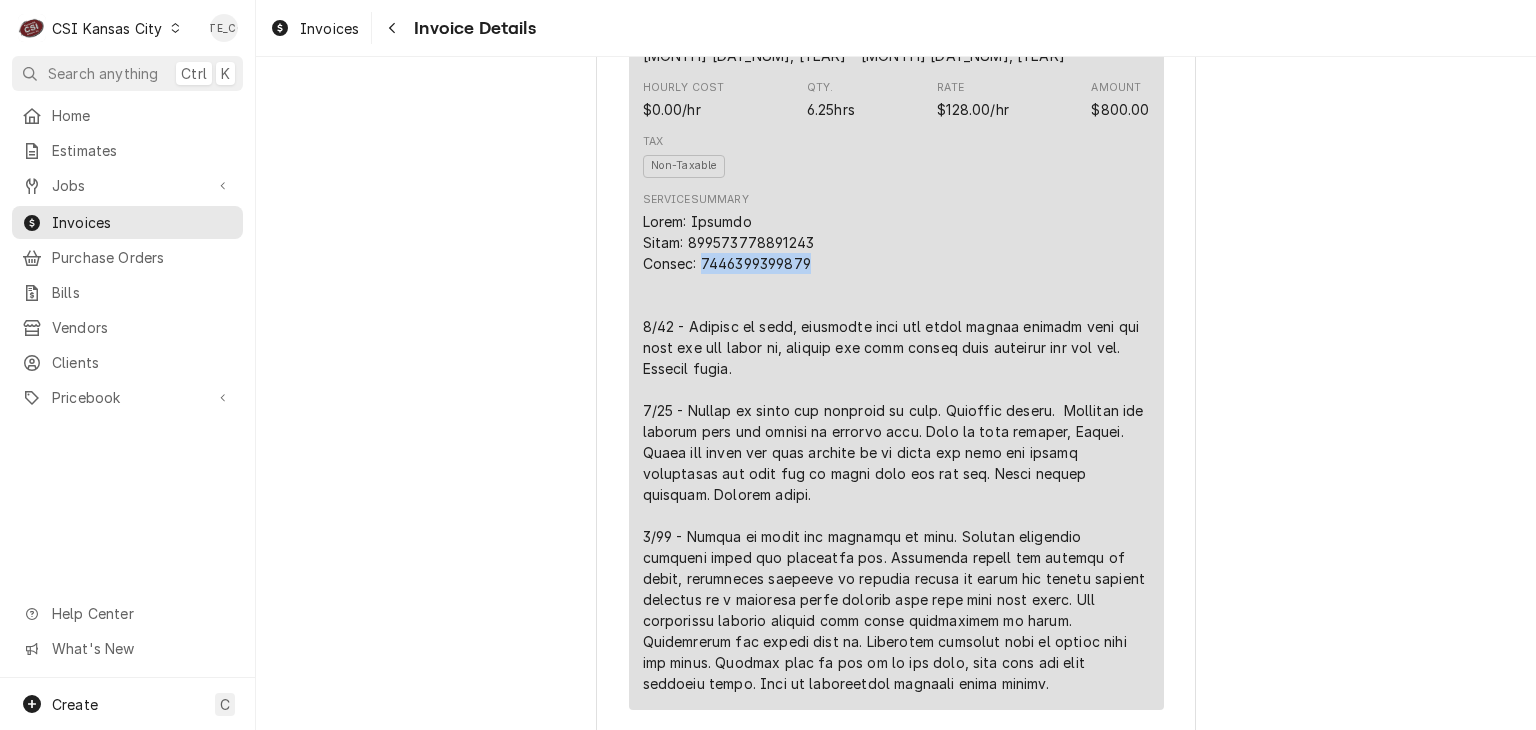 drag, startPoint x: 797, startPoint y: 268, endPoint x: 684, endPoint y: 260, distance: 113.28283 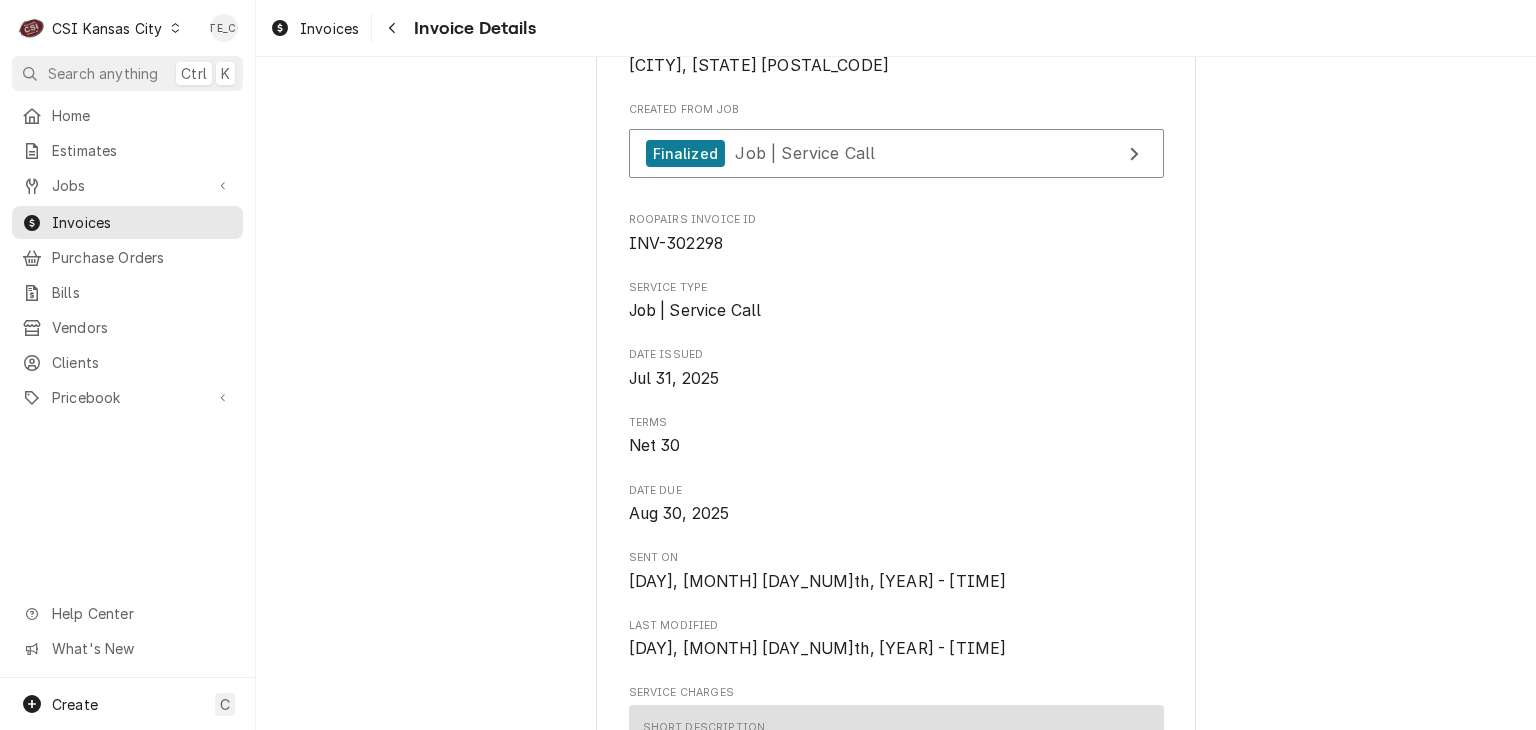 scroll, scrollTop: 200, scrollLeft: 0, axis: vertical 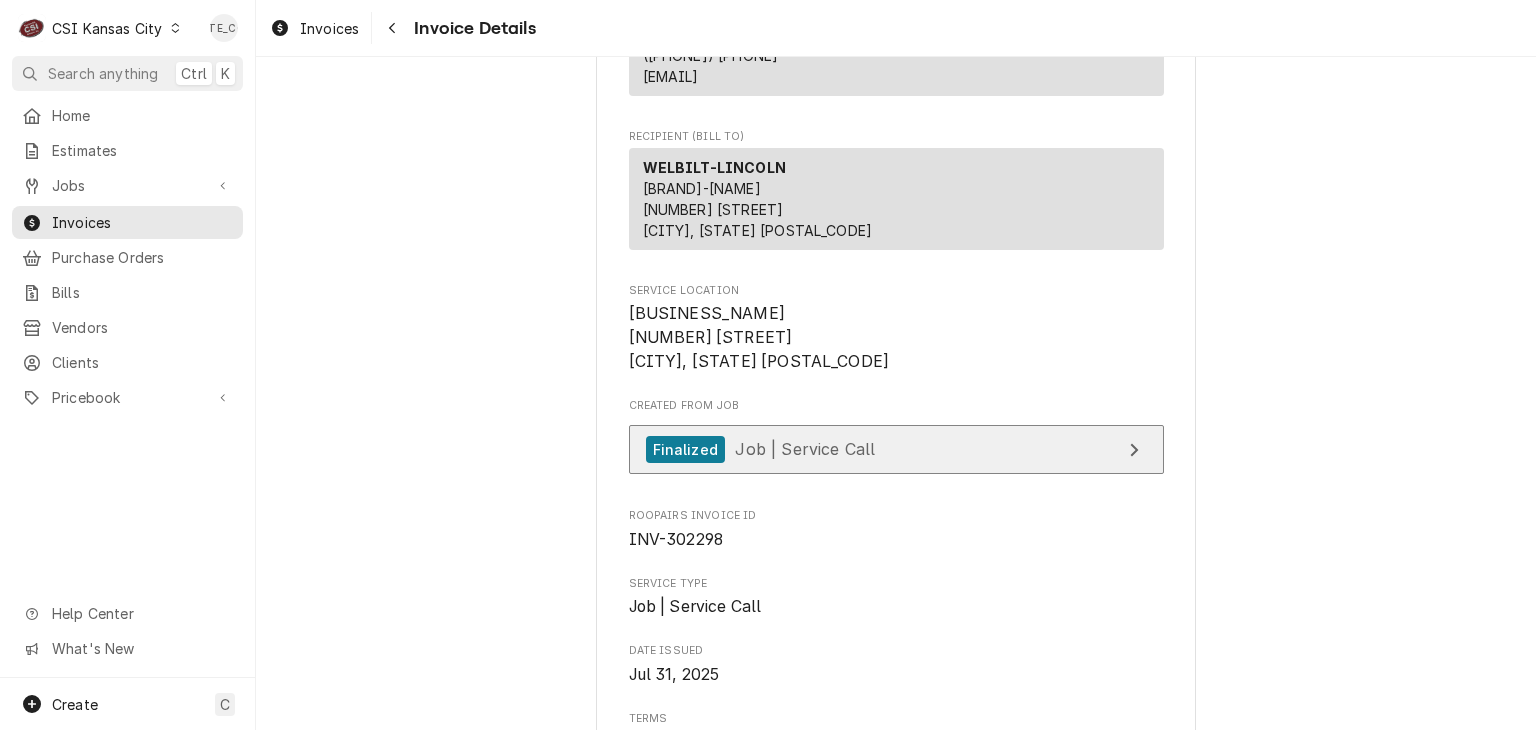 click on "Finalized Job | Service Call" at bounding box center (896, 449) 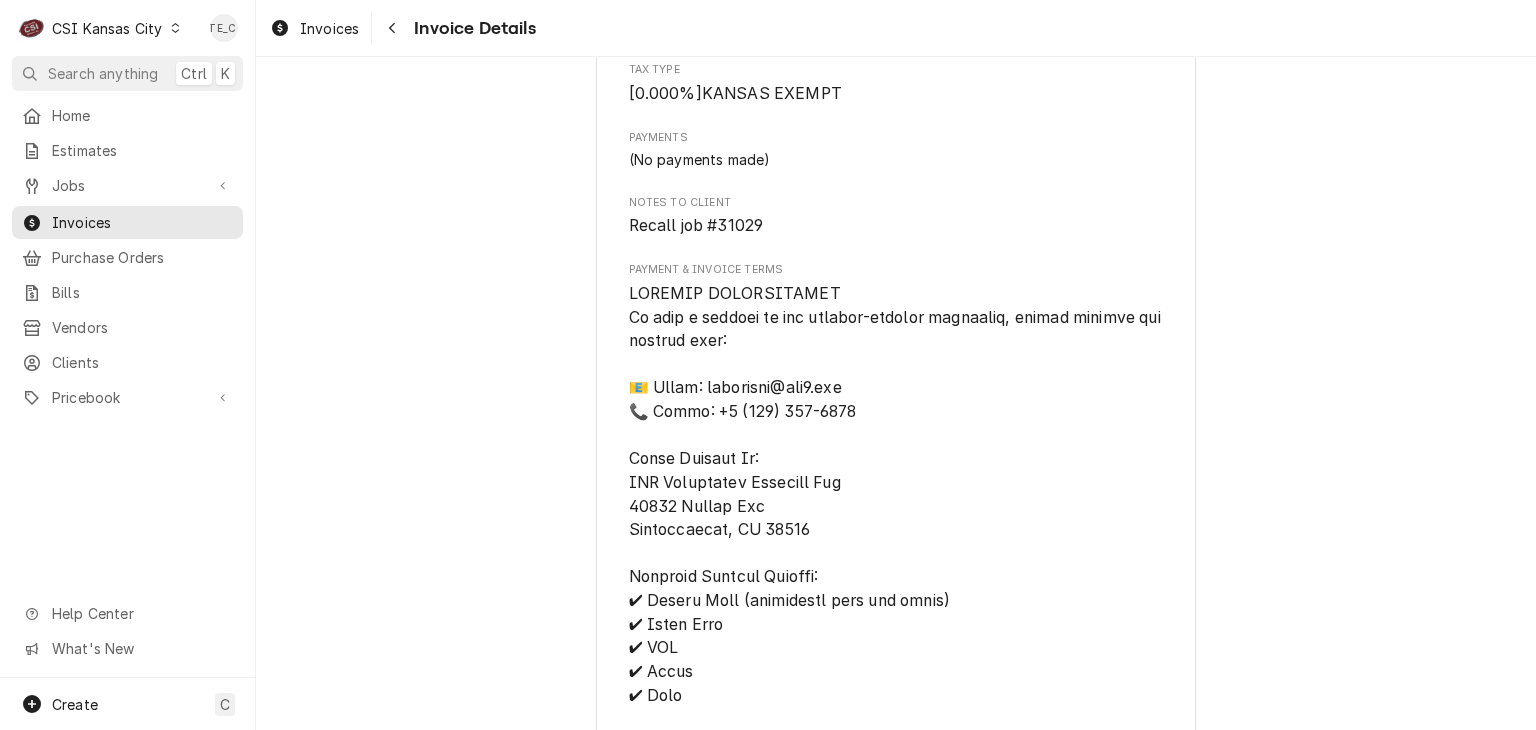scroll, scrollTop: 4000, scrollLeft: 0, axis: vertical 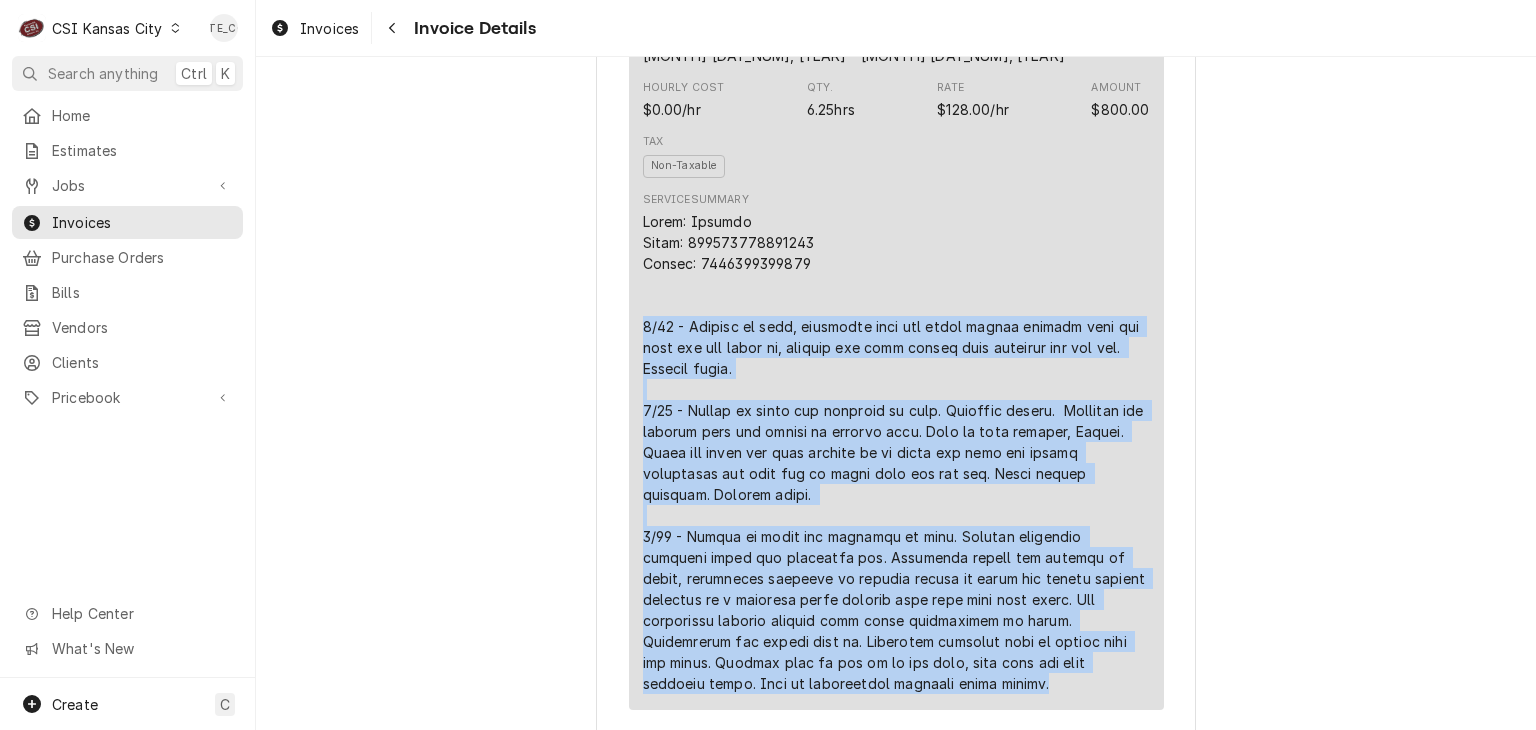 drag, startPoint x: 628, startPoint y: 322, endPoint x: 1077, endPoint y: 653, distance: 557.819 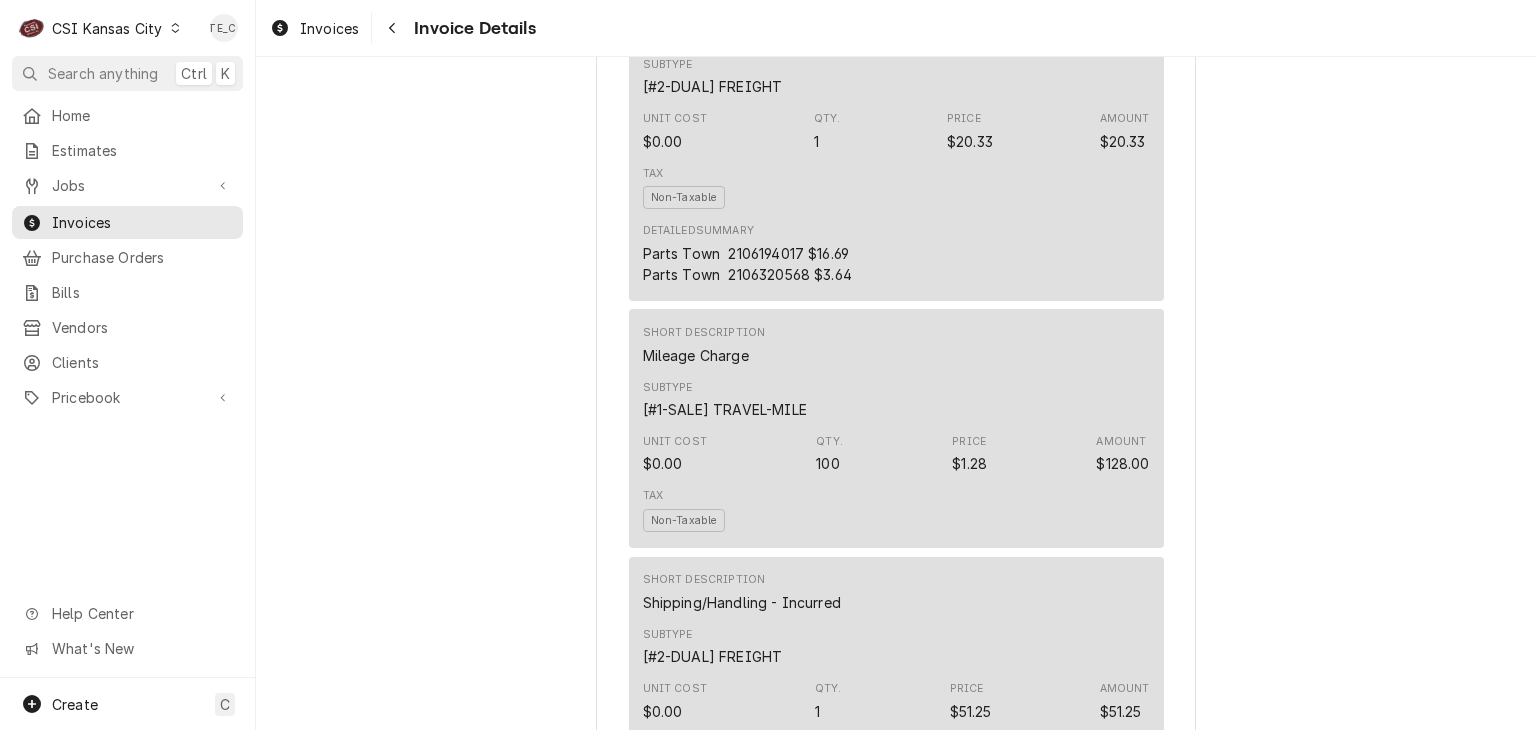 scroll, scrollTop: 3100, scrollLeft: 0, axis: vertical 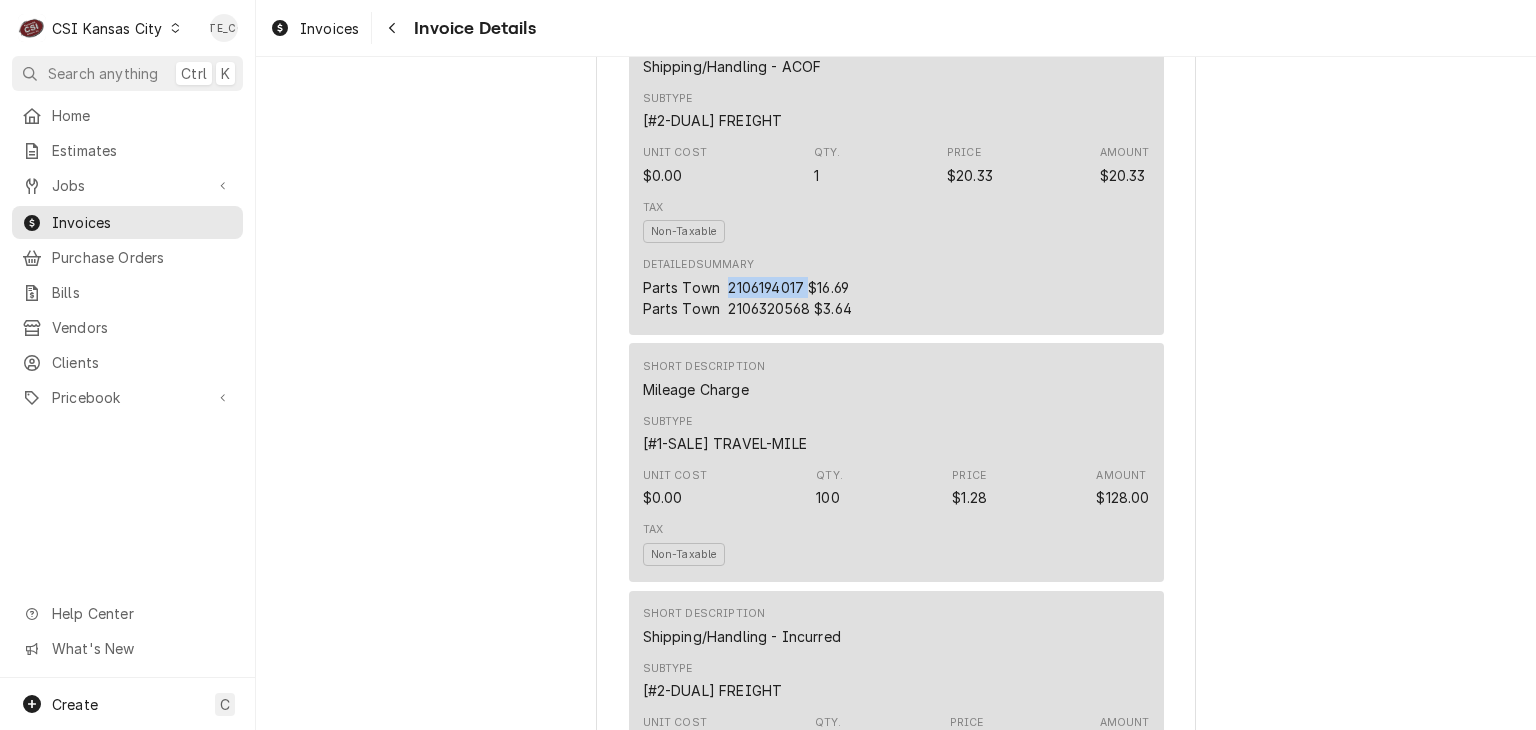 drag, startPoint x: 720, startPoint y: 277, endPoint x: 798, endPoint y: 276, distance: 78.00641 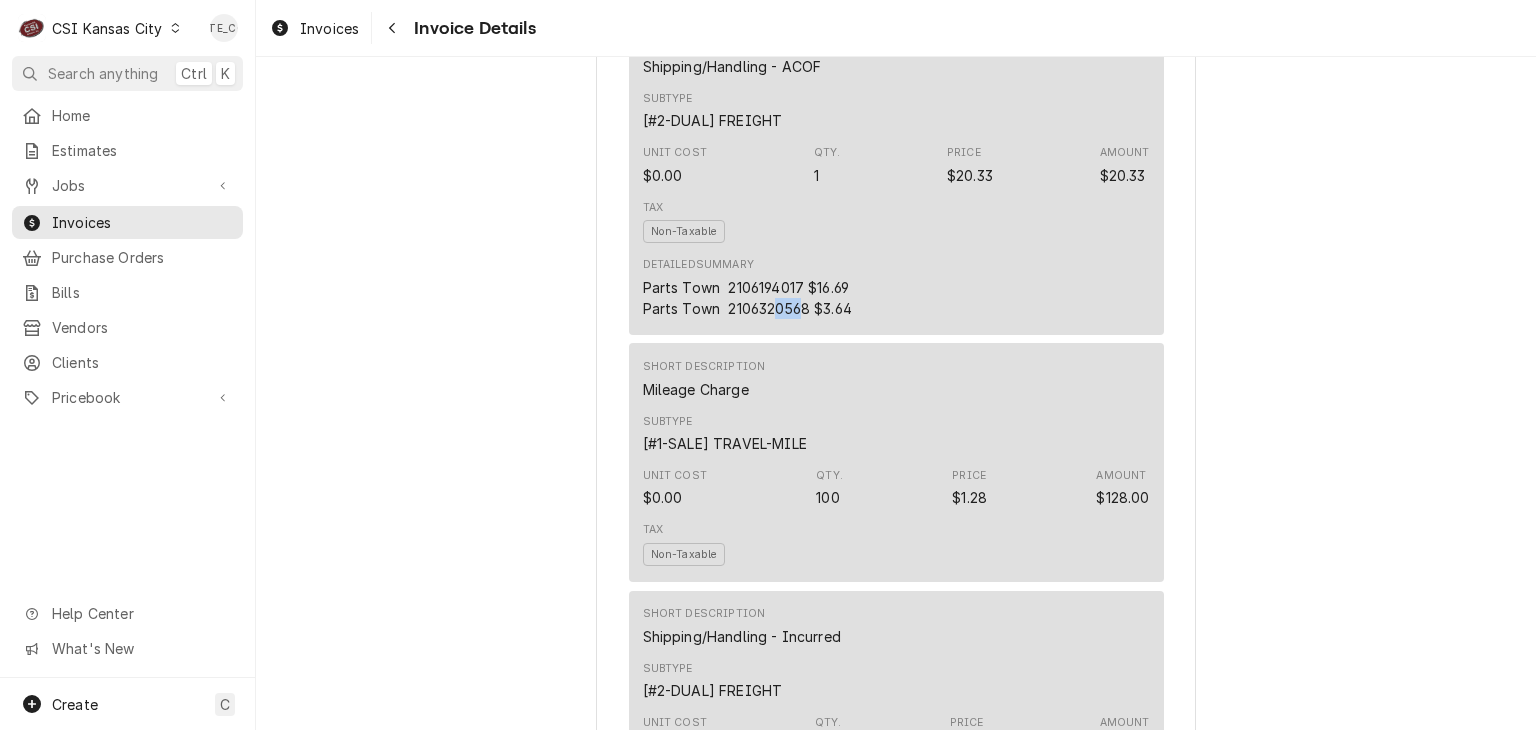 drag, startPoint x: 796, startPoint y: 301, endPoint x: 764, endPoint y: 301, distance: 32 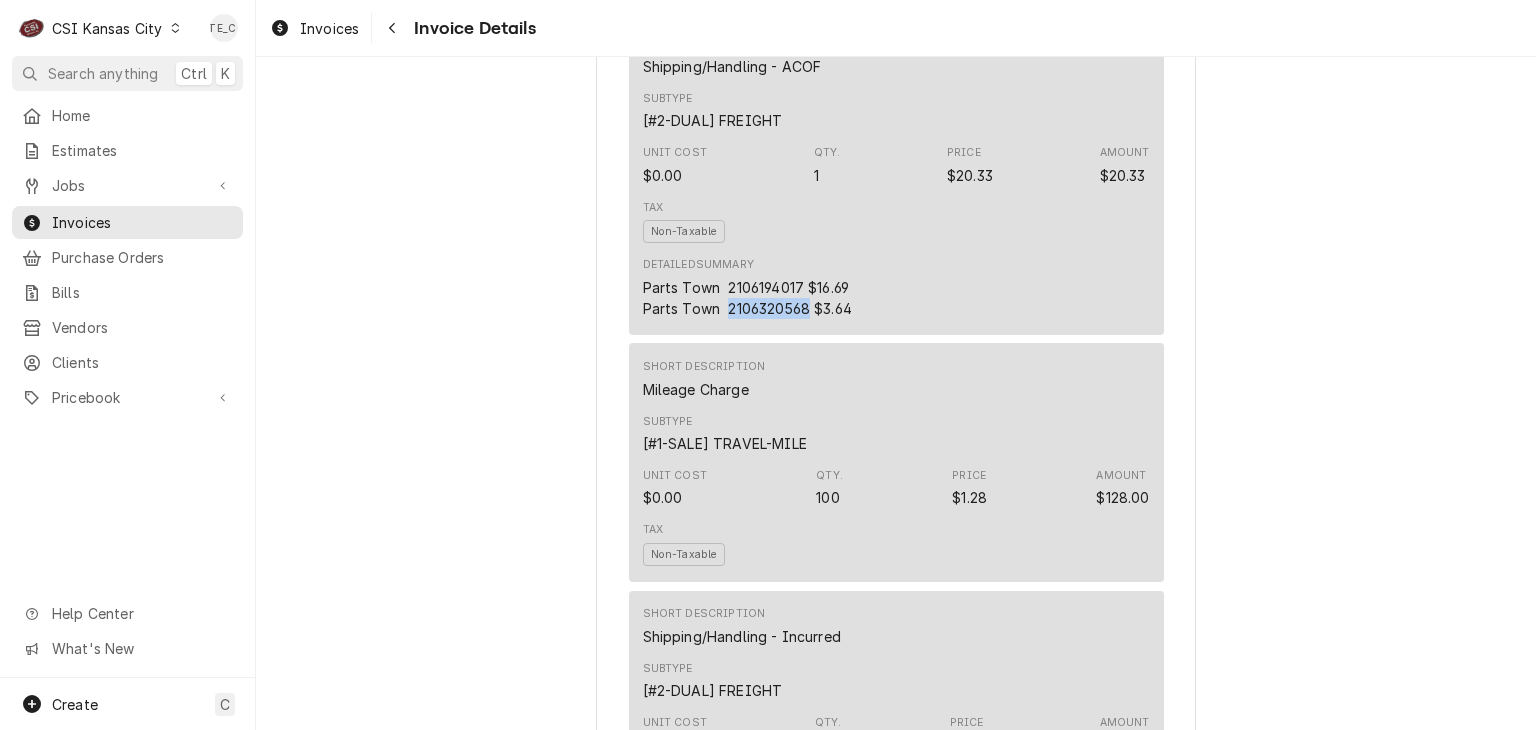 drag, startPoint x: 798, startPoint y: 303, endPoint x: 721, endPoint y: 305, distance: 77.02597 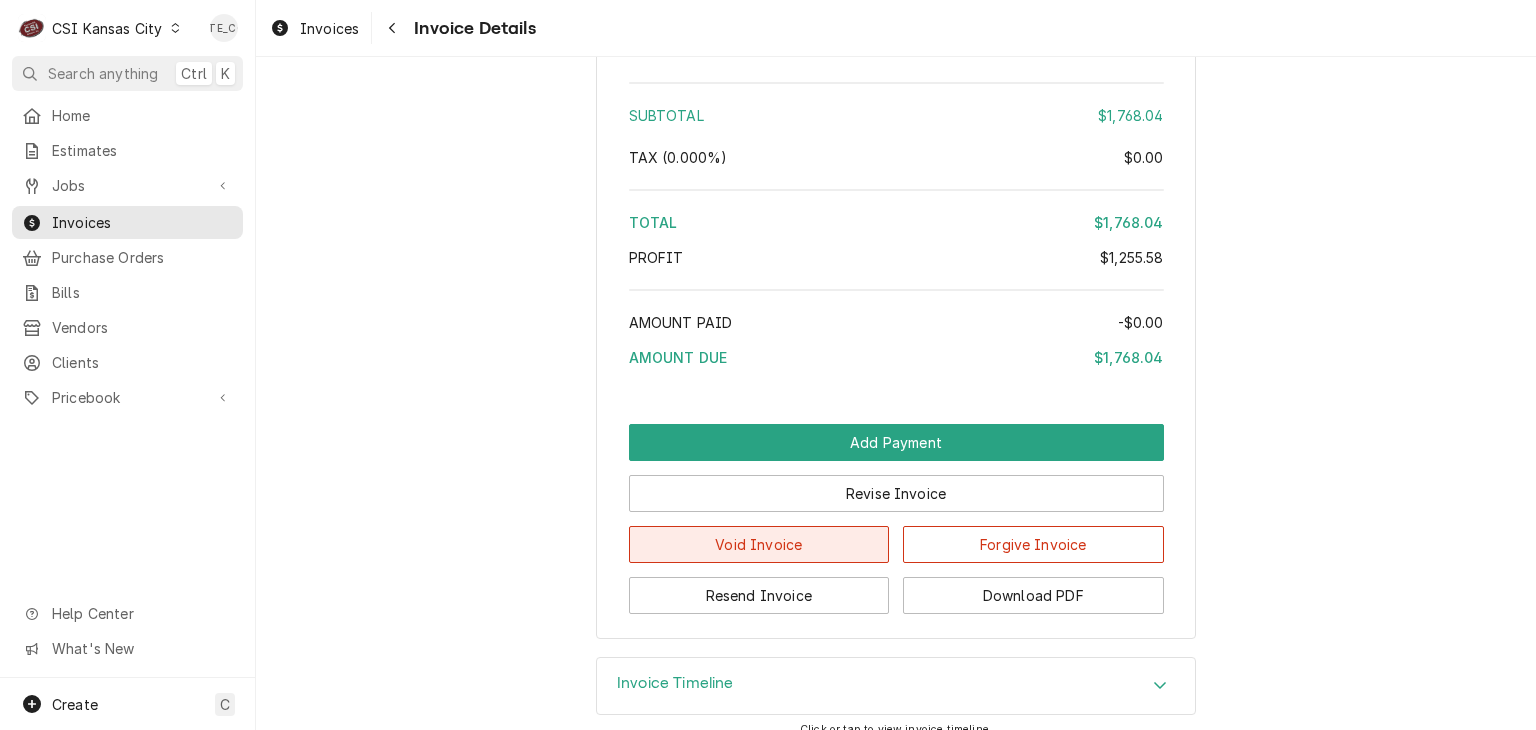 scroll, scrollTop: 5142, scrollLeft: 0, axis: vertical 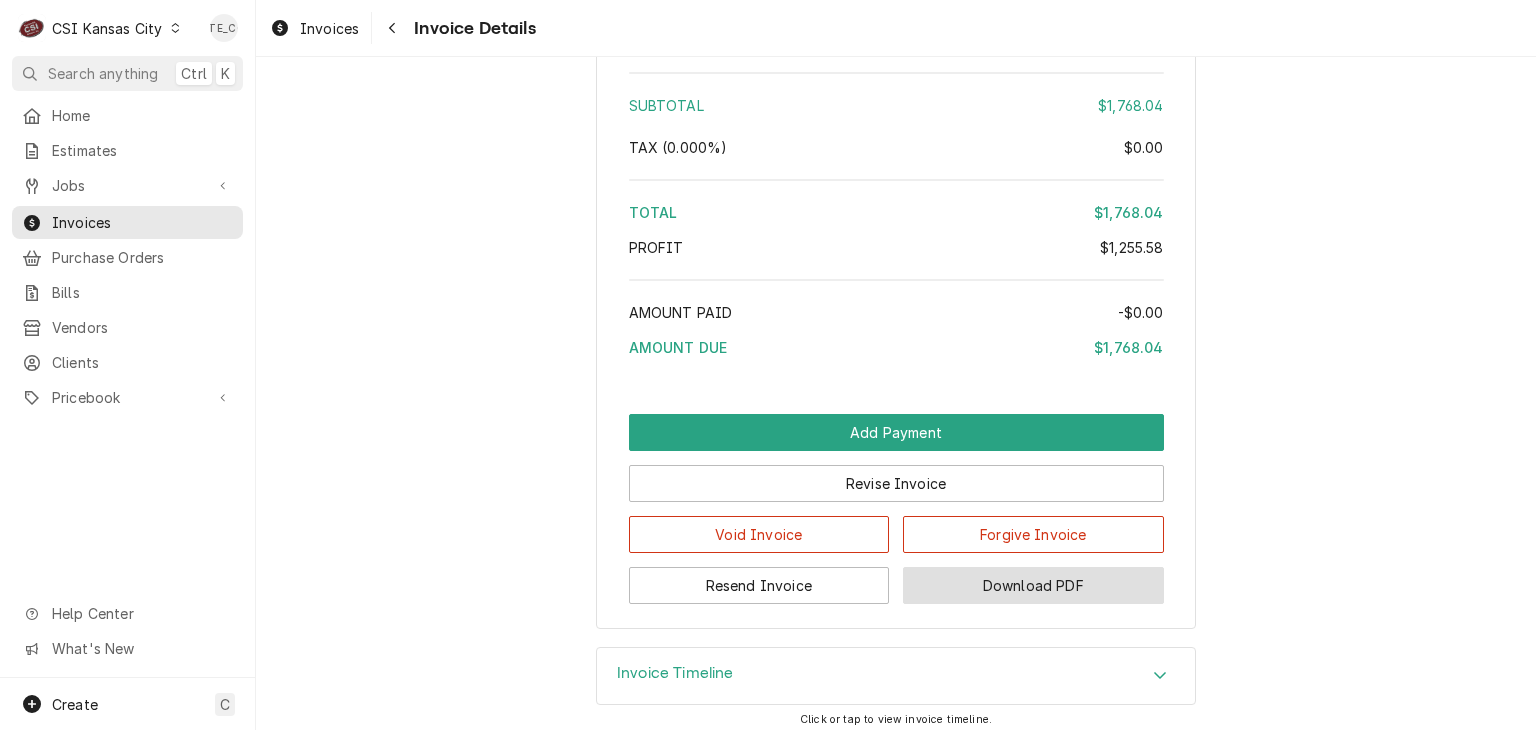 click on "Download PDF" at bounding box center [1033, 585] 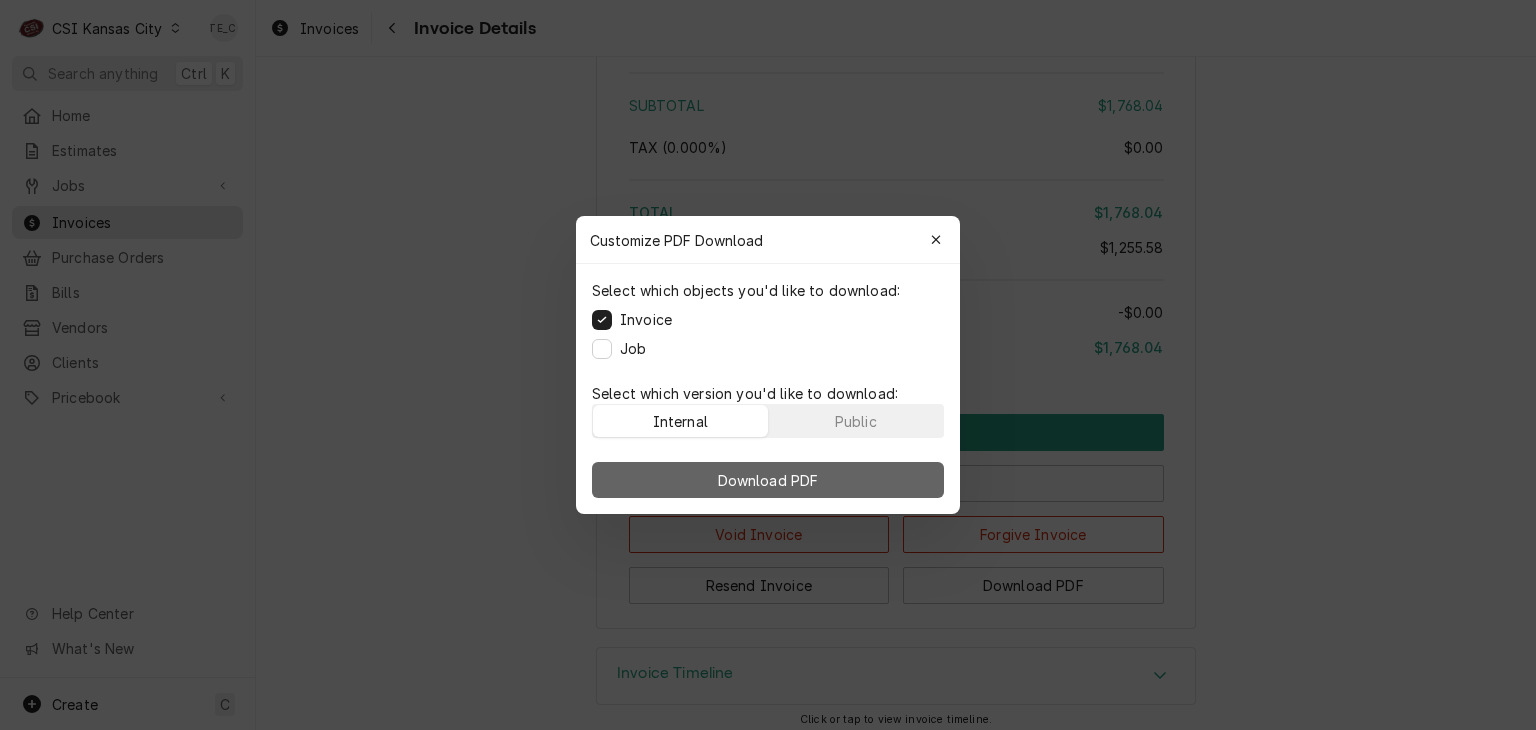 click on "Download PDF" at bounding box center [768, 480] 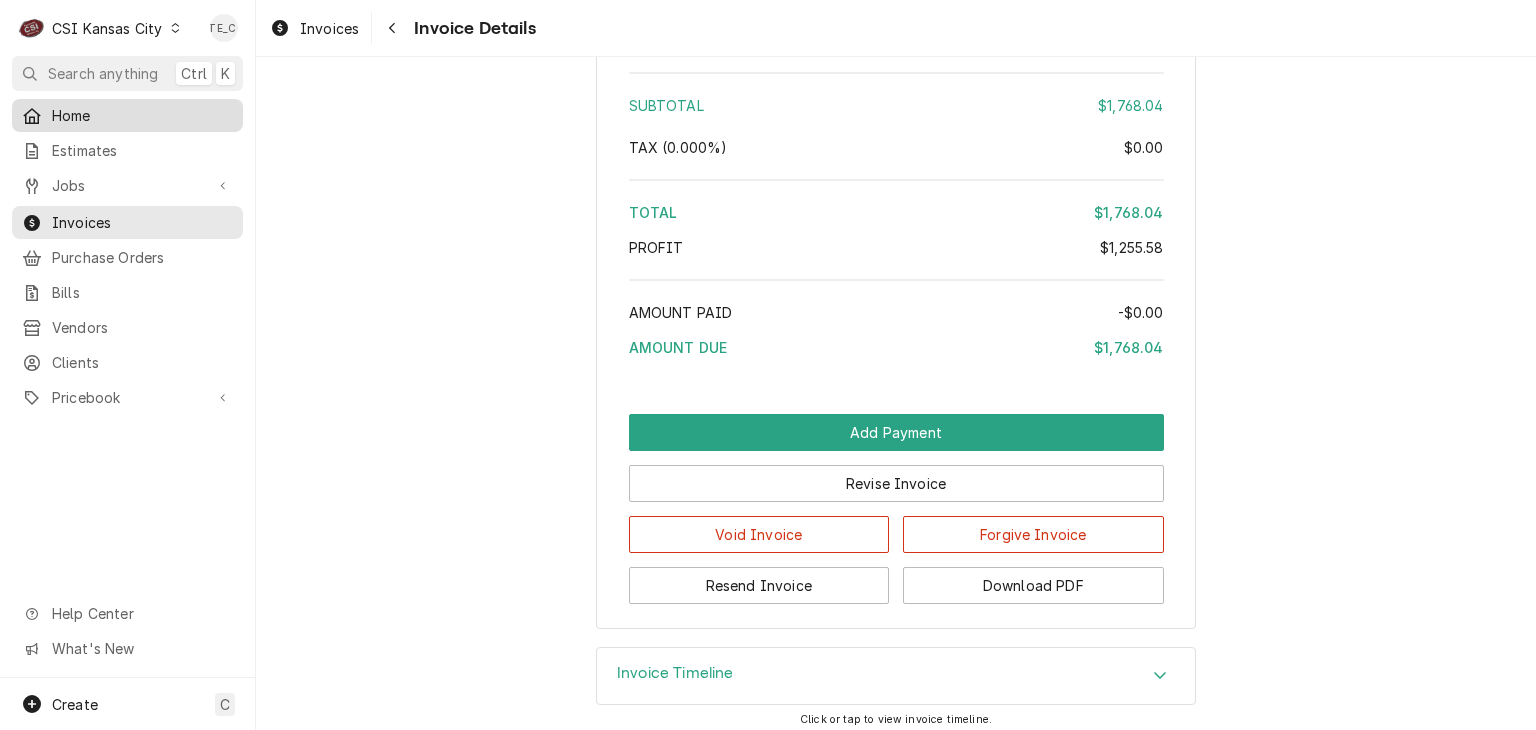 click on "Home" at bounding box center [142, 115] 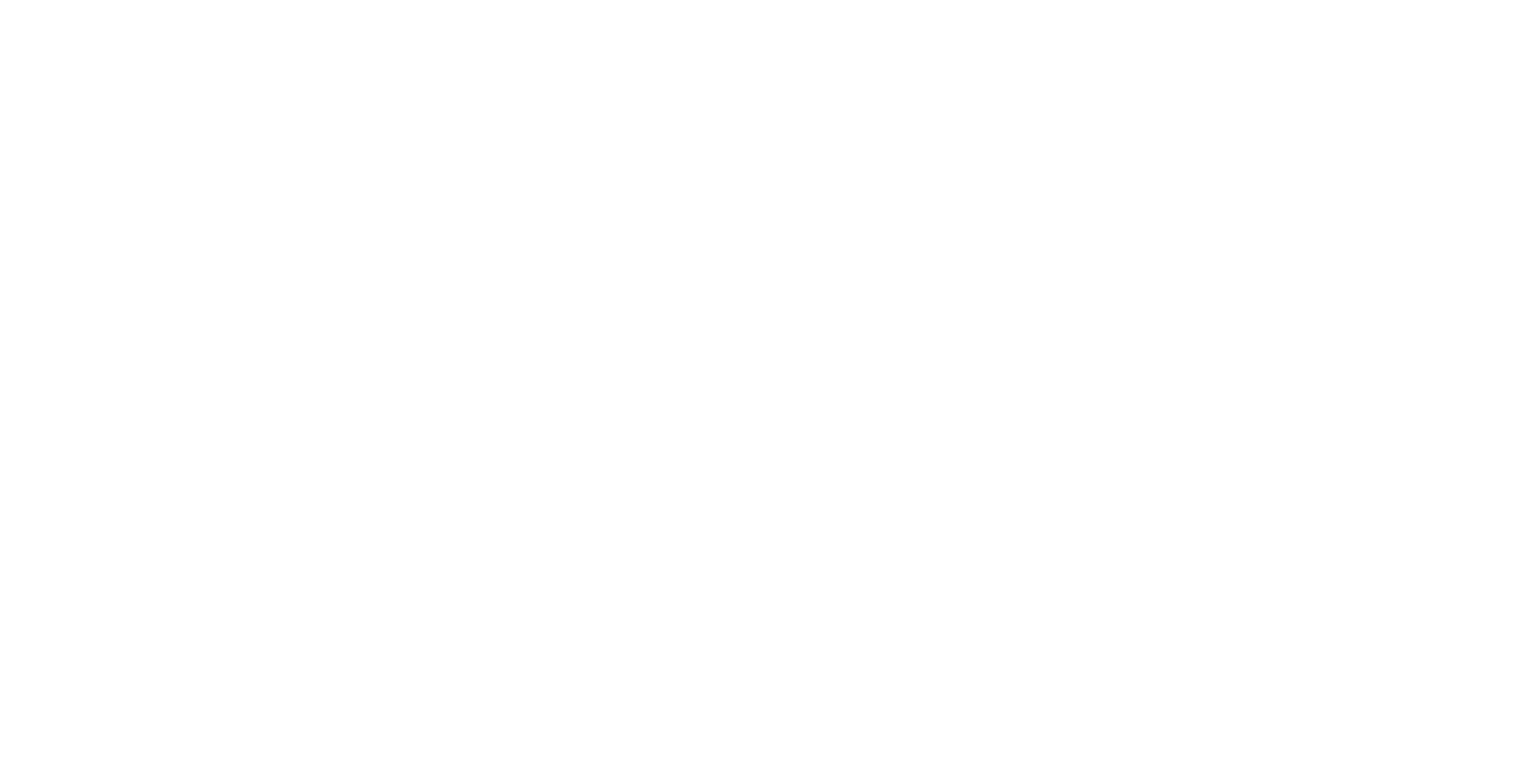 scroll, scrollTop: 0, scrollLeft: 0, axis: both 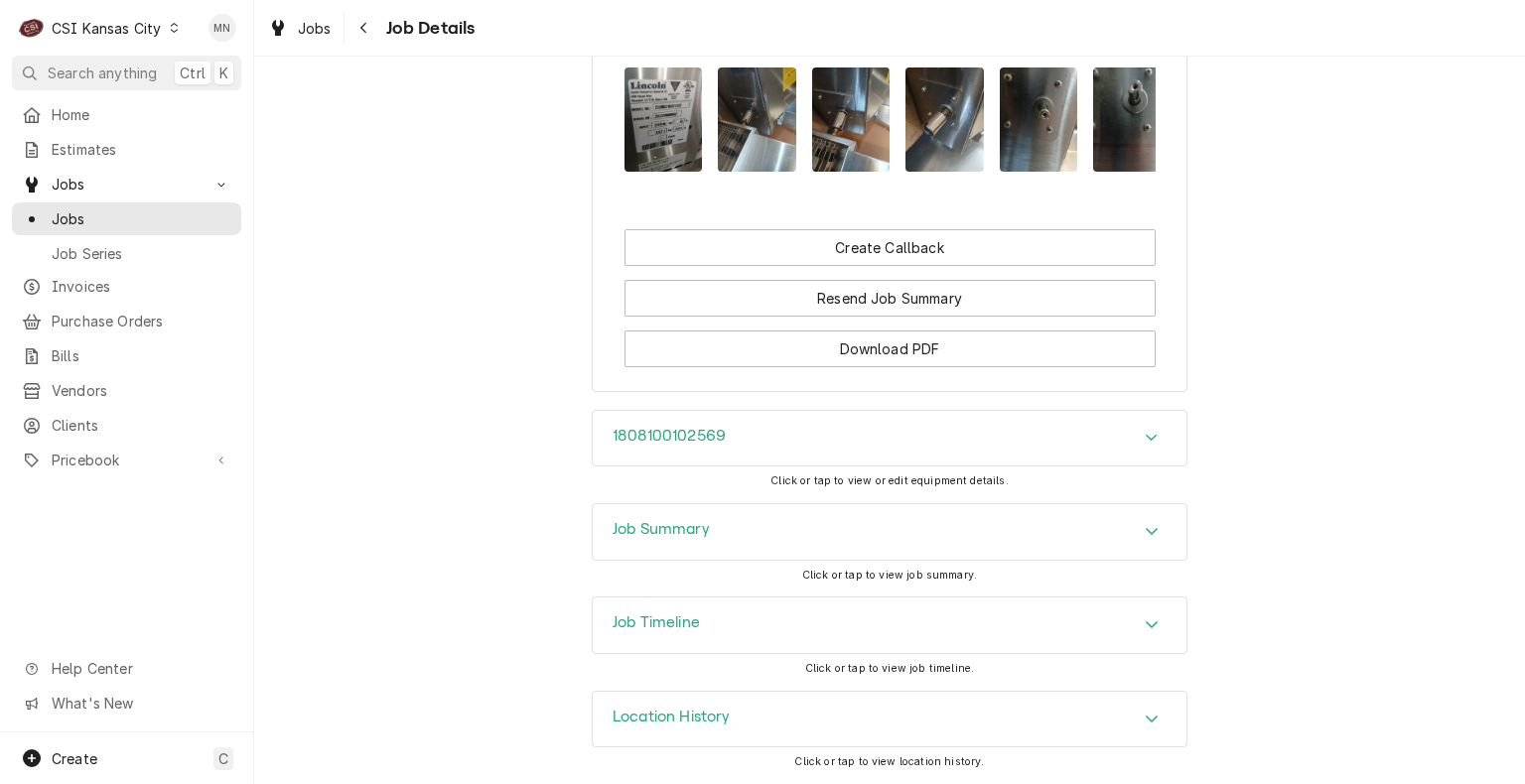 click on "Job Summary" at bounding box center [890, 532] 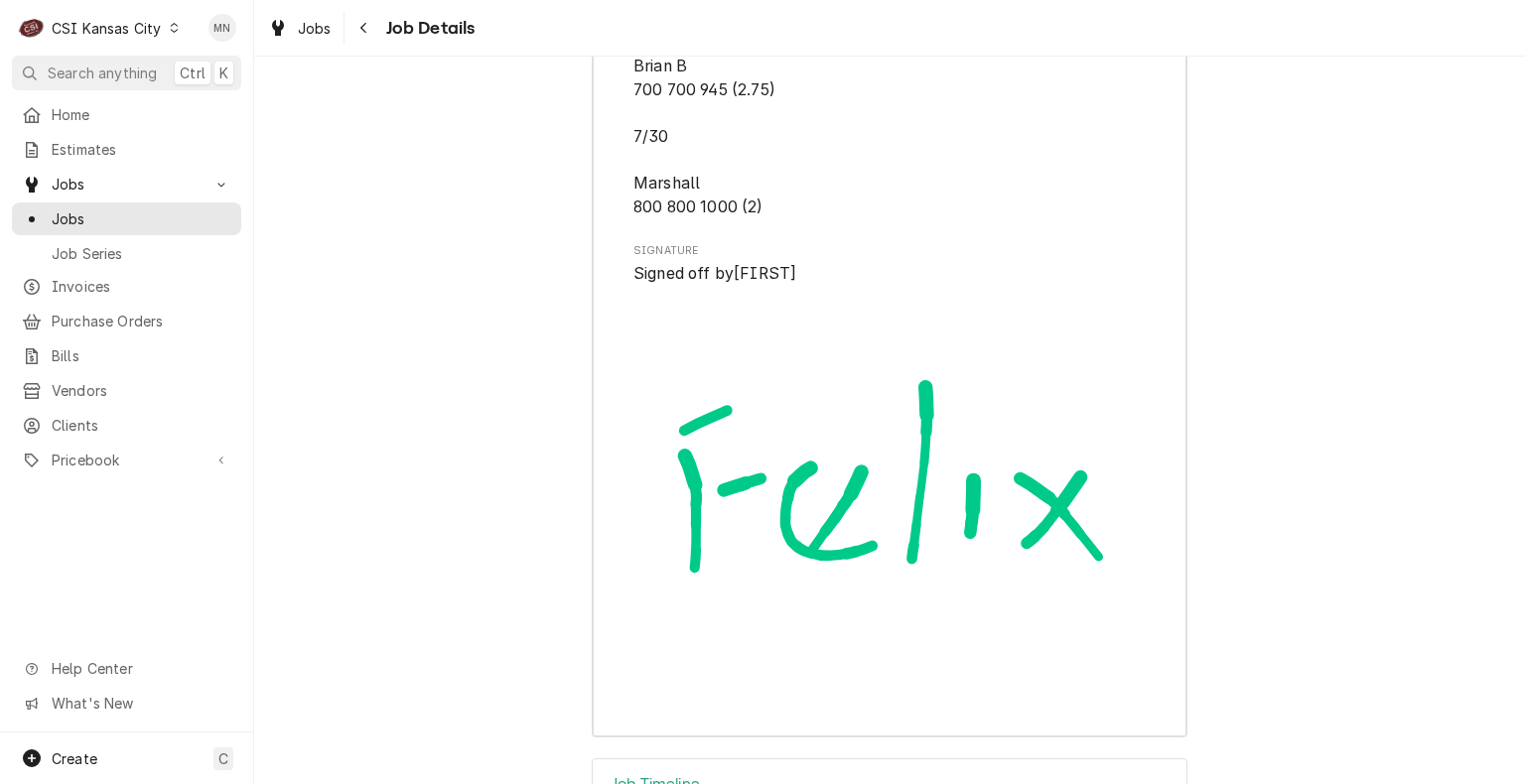 scroll, scrollTop: 8606, scrollLeft: 0, axis: vertical 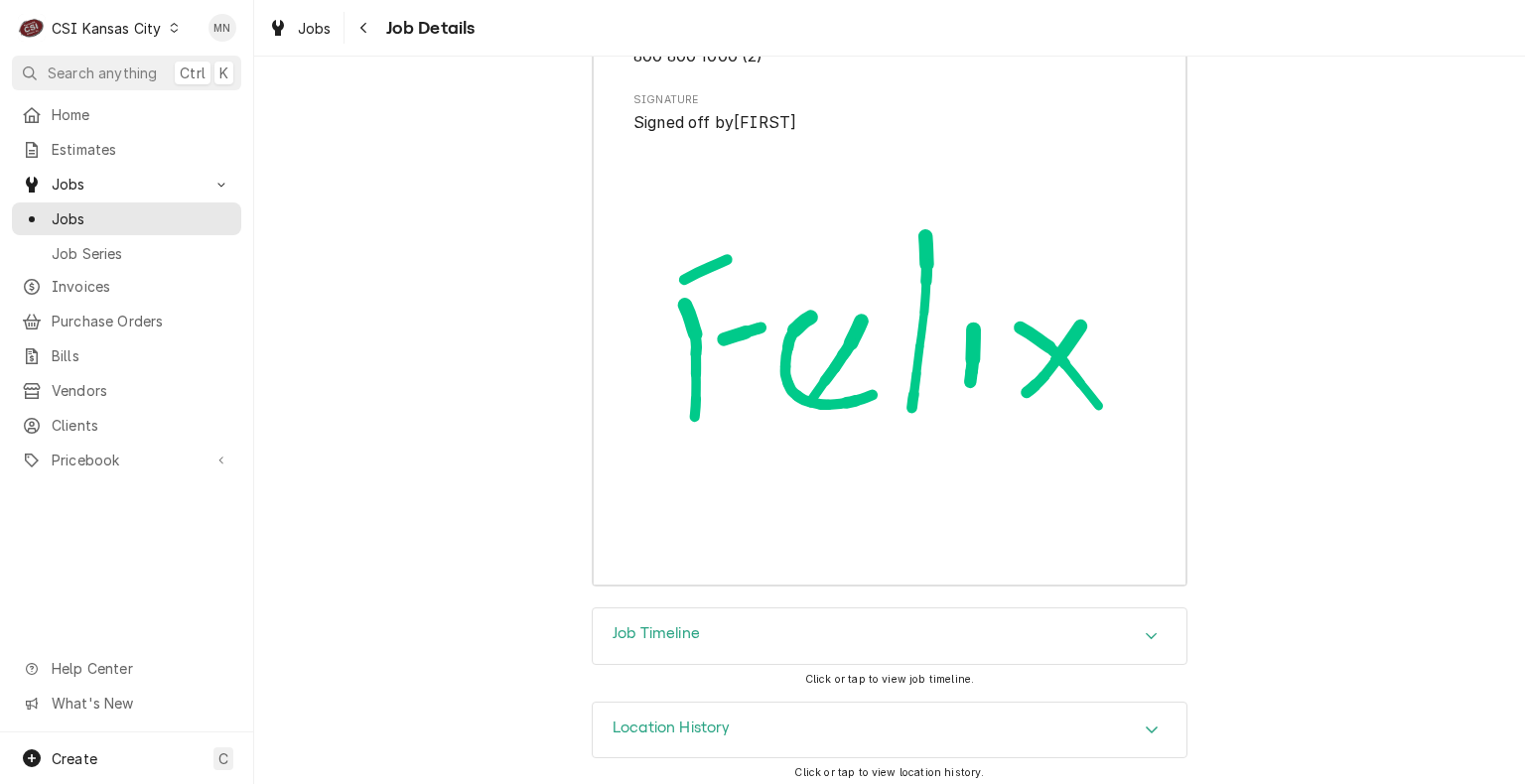 click on "Job Timeline" at bounding box center [890, 636] 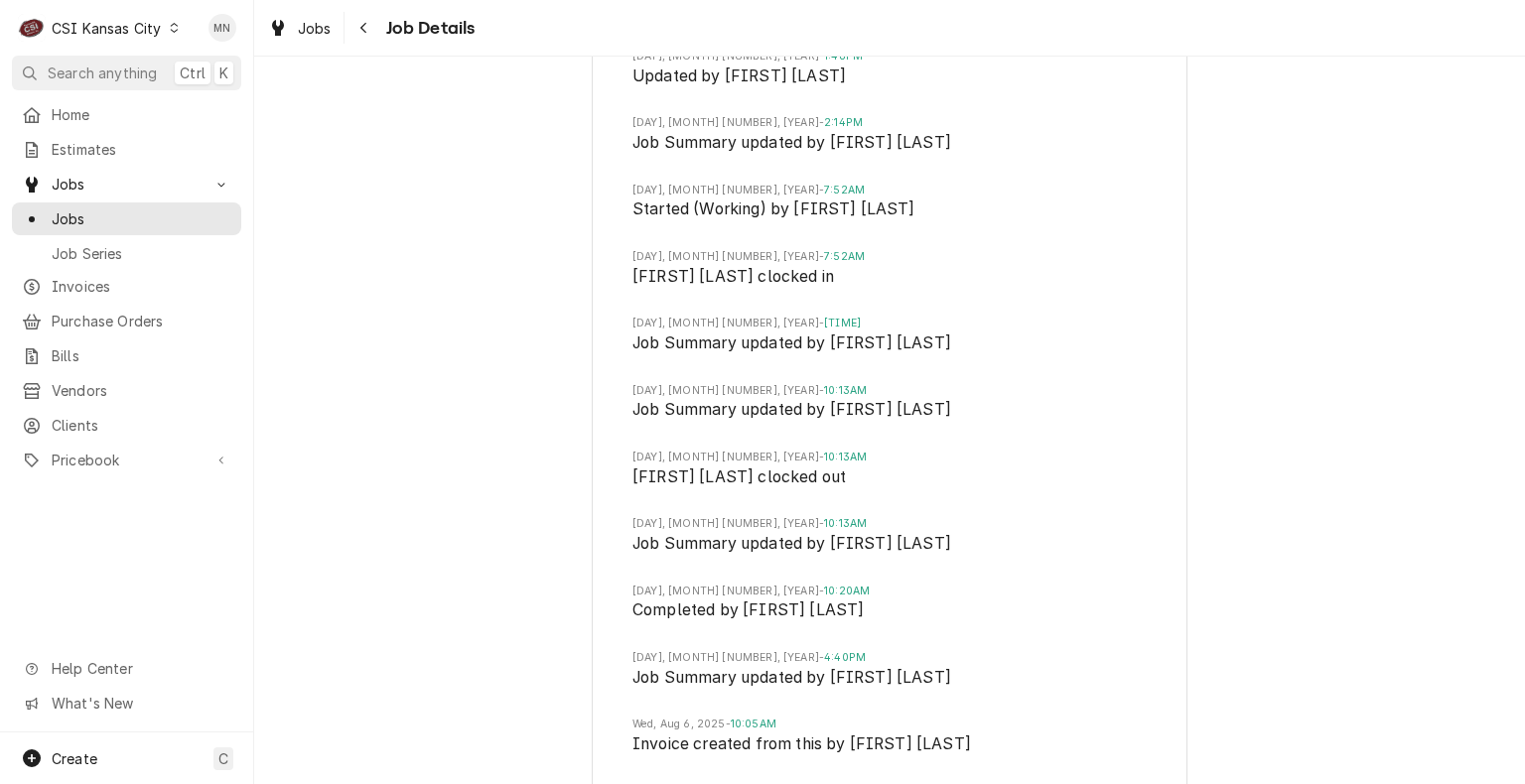 scroll, scrollTop: 12030, scrollLeft: 0, axis: vertical 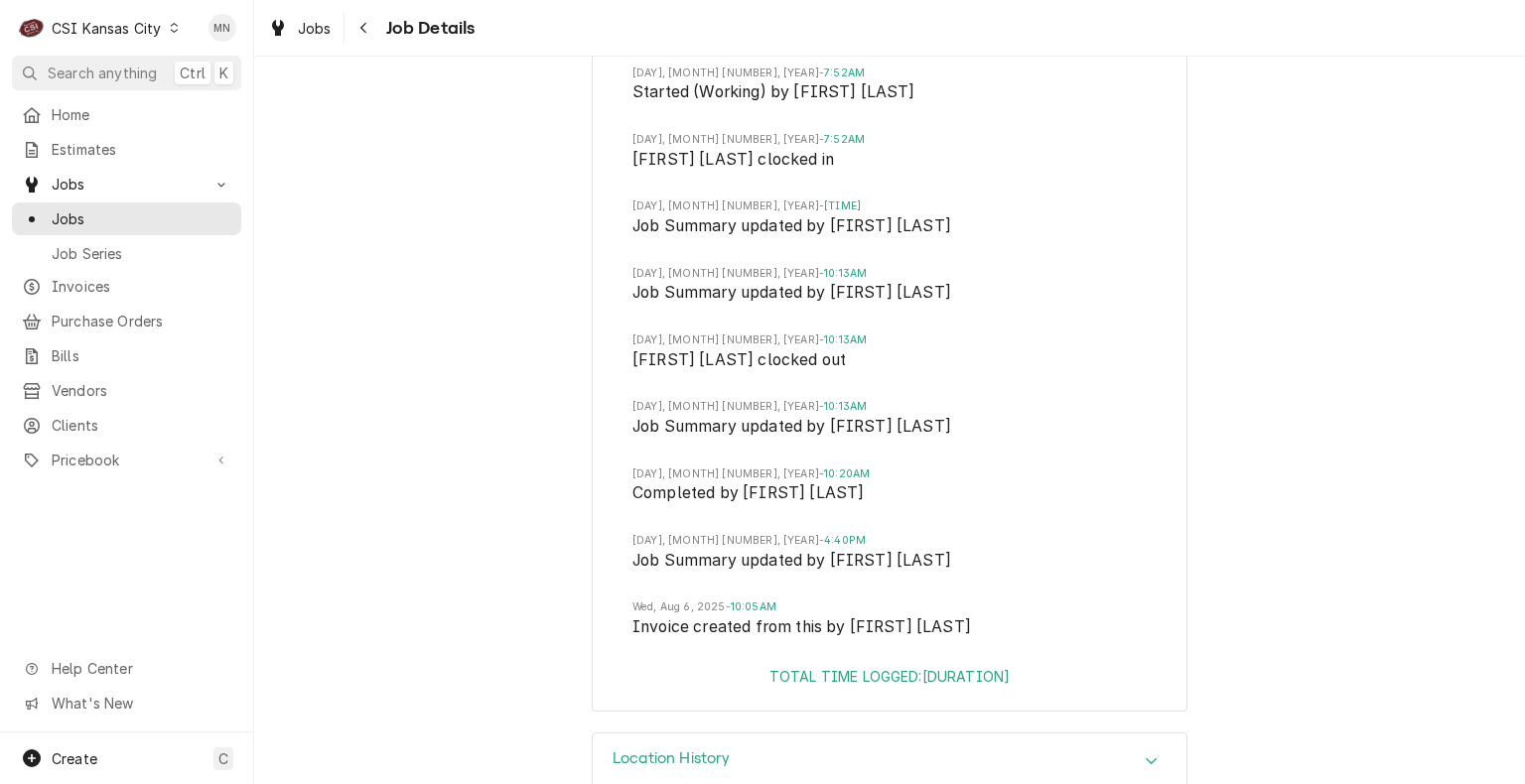 click on "Location History" at bounding box center (890, 761) 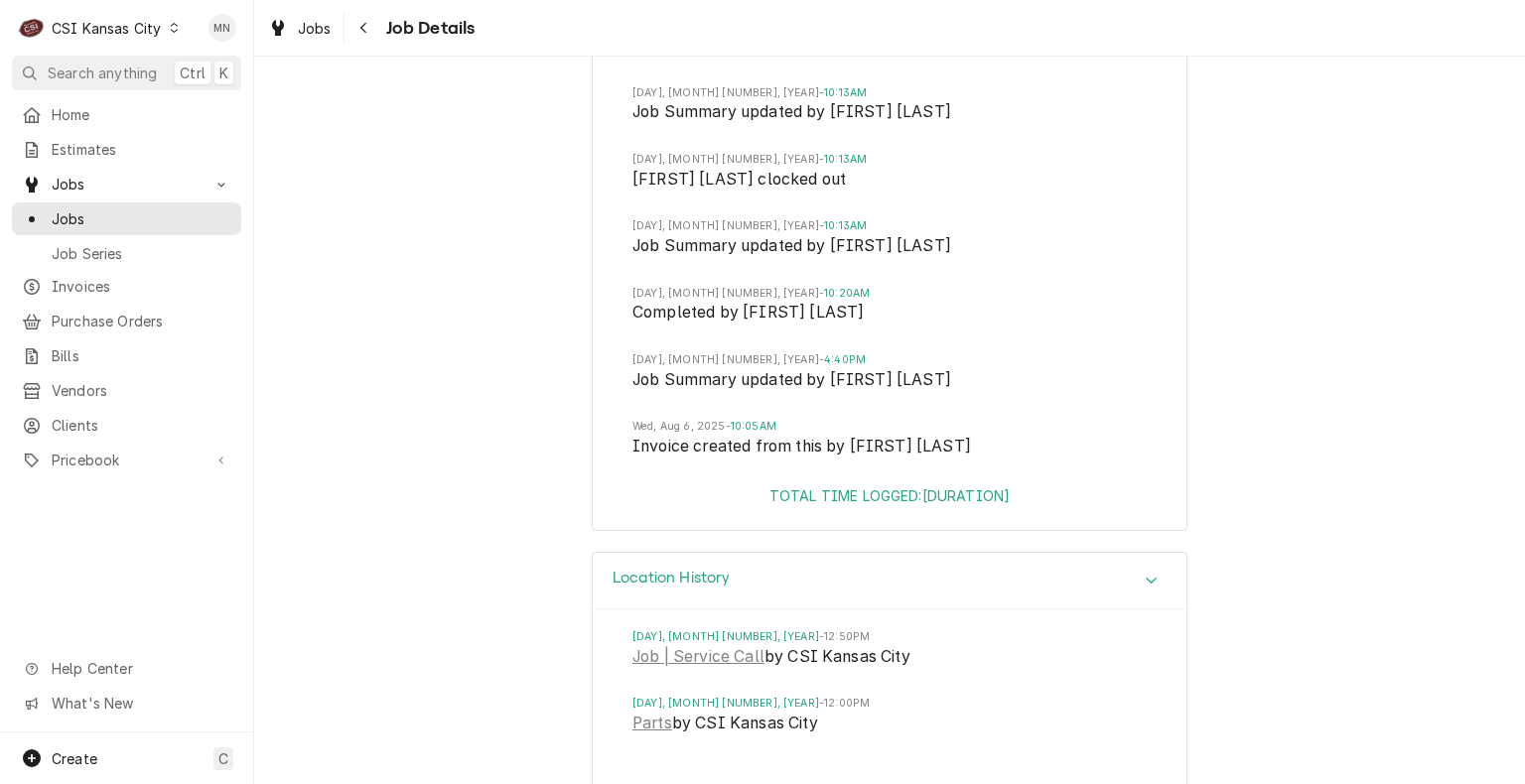 scroll, scrollTop: 12214, scrollLeft: 0, axis: vertical 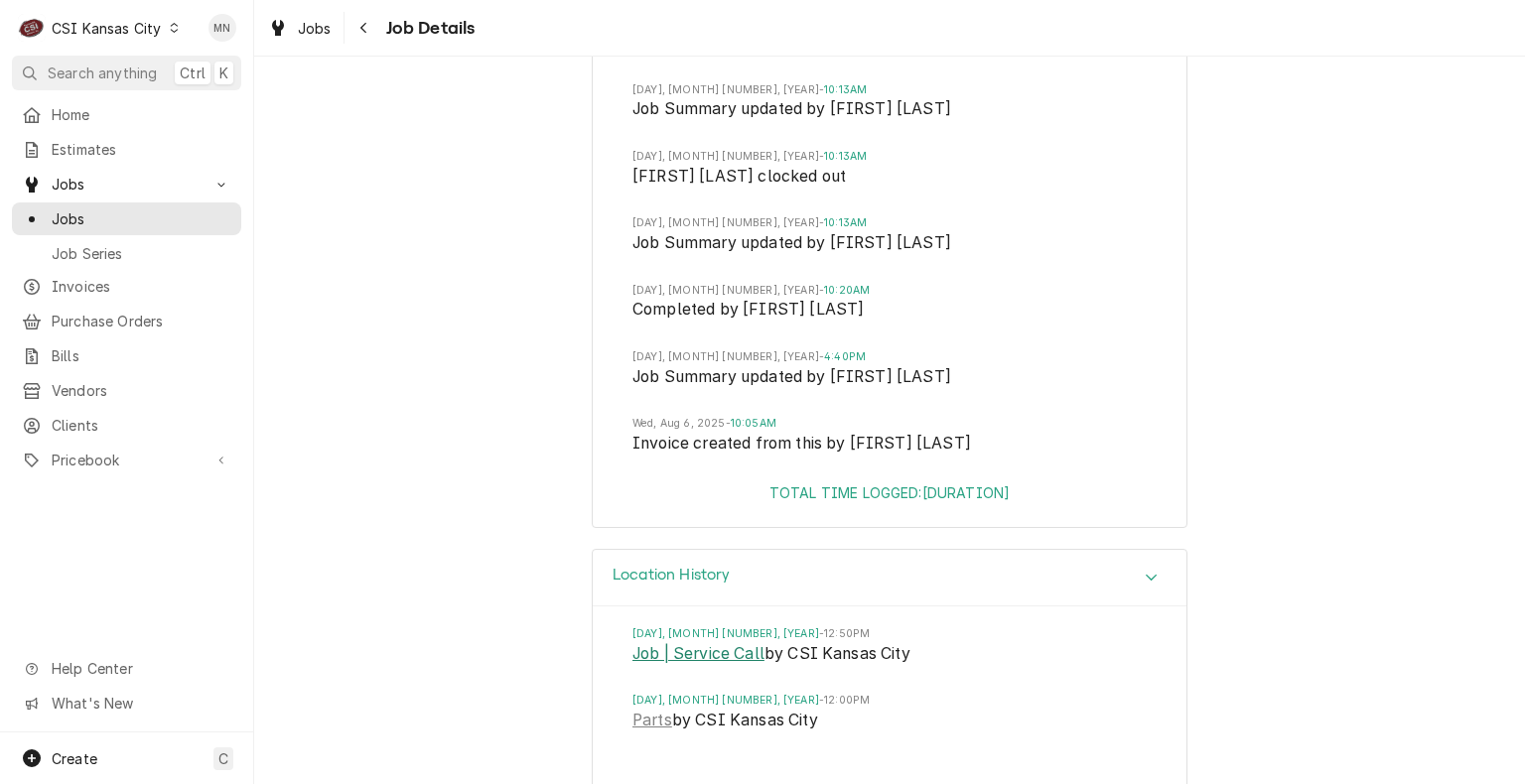 click on "Job | Service Call" at bounding box center (698, 654) 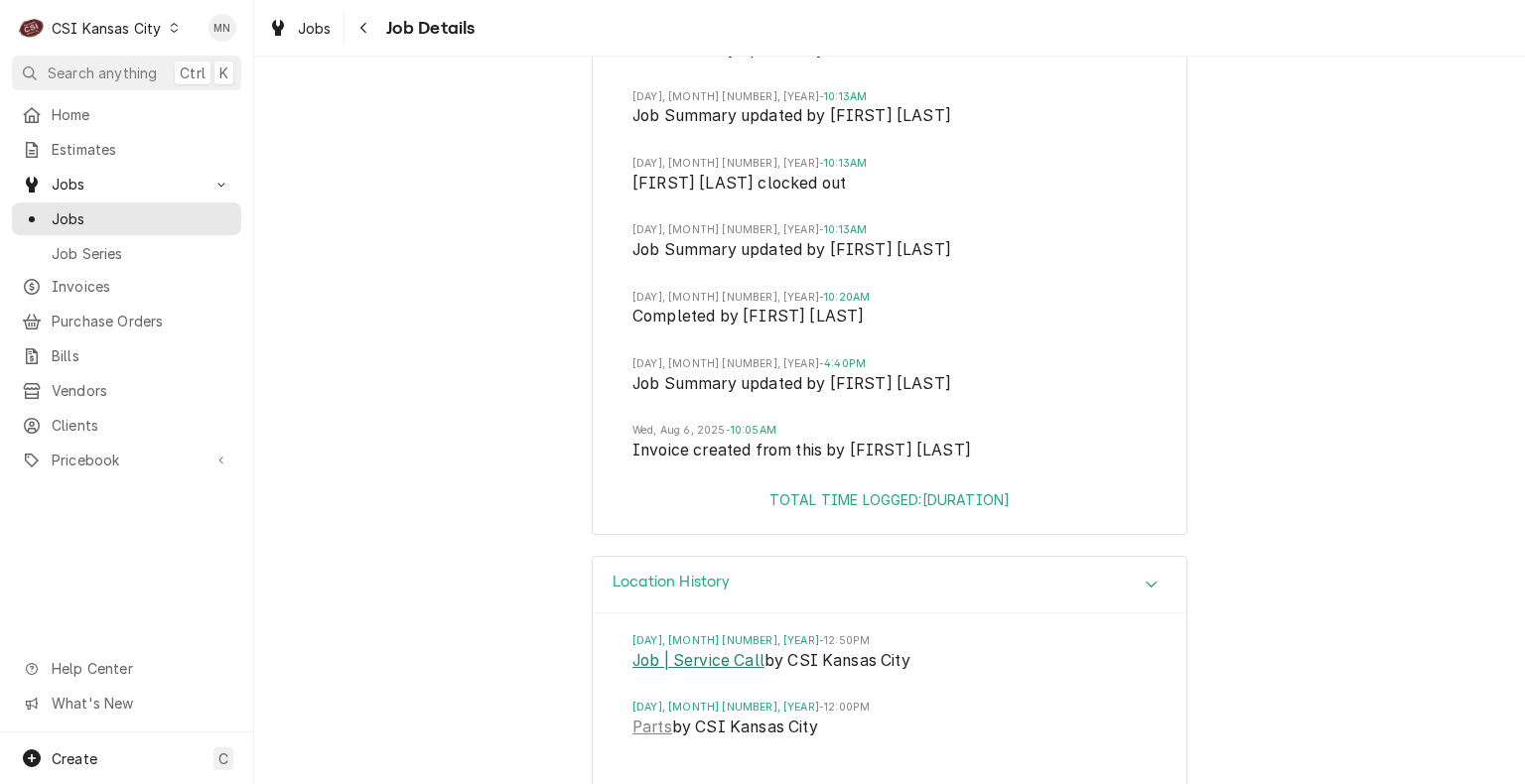 scroll, scrollTop: 12214, scrollLeft: 0, axis: vertical 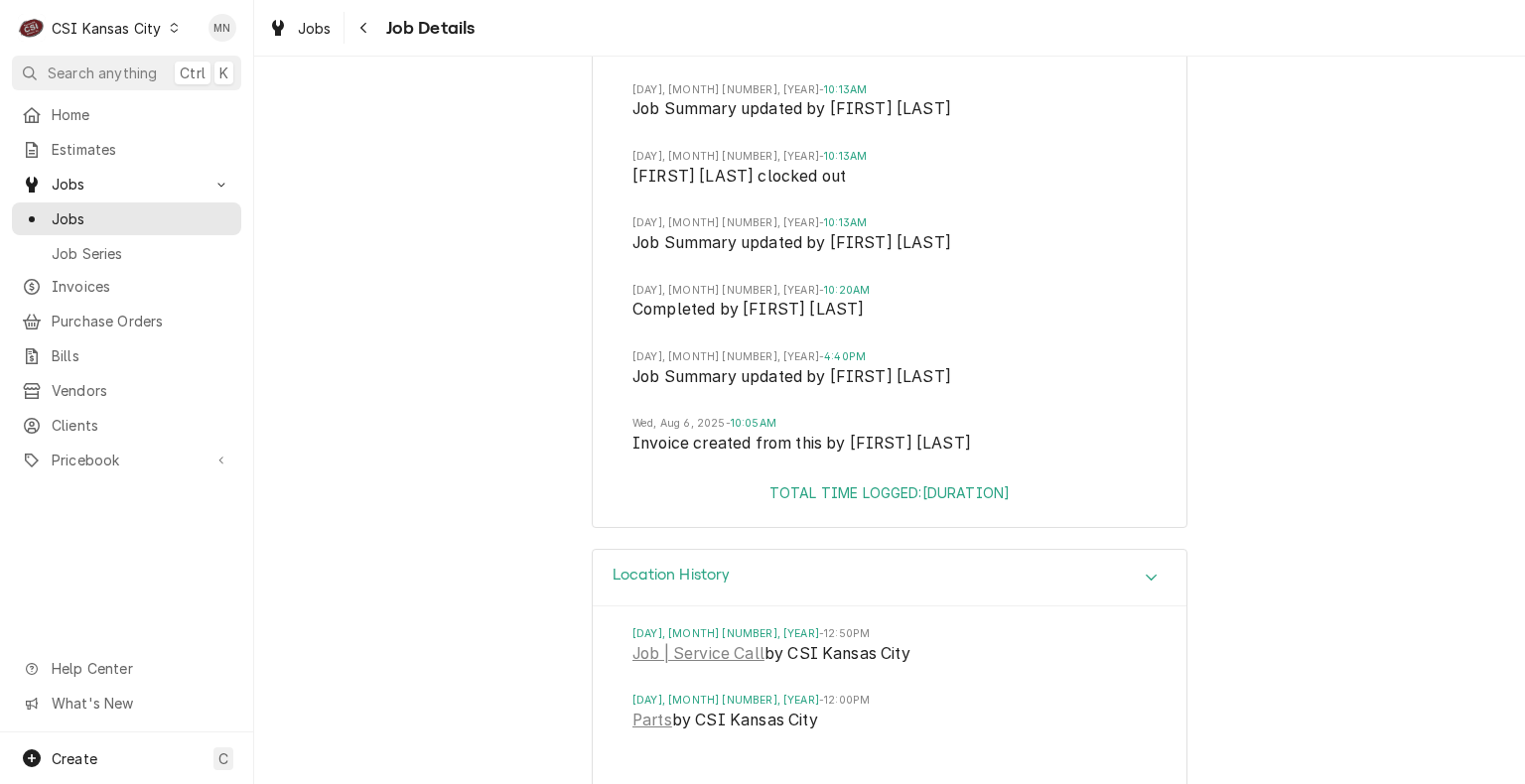 click 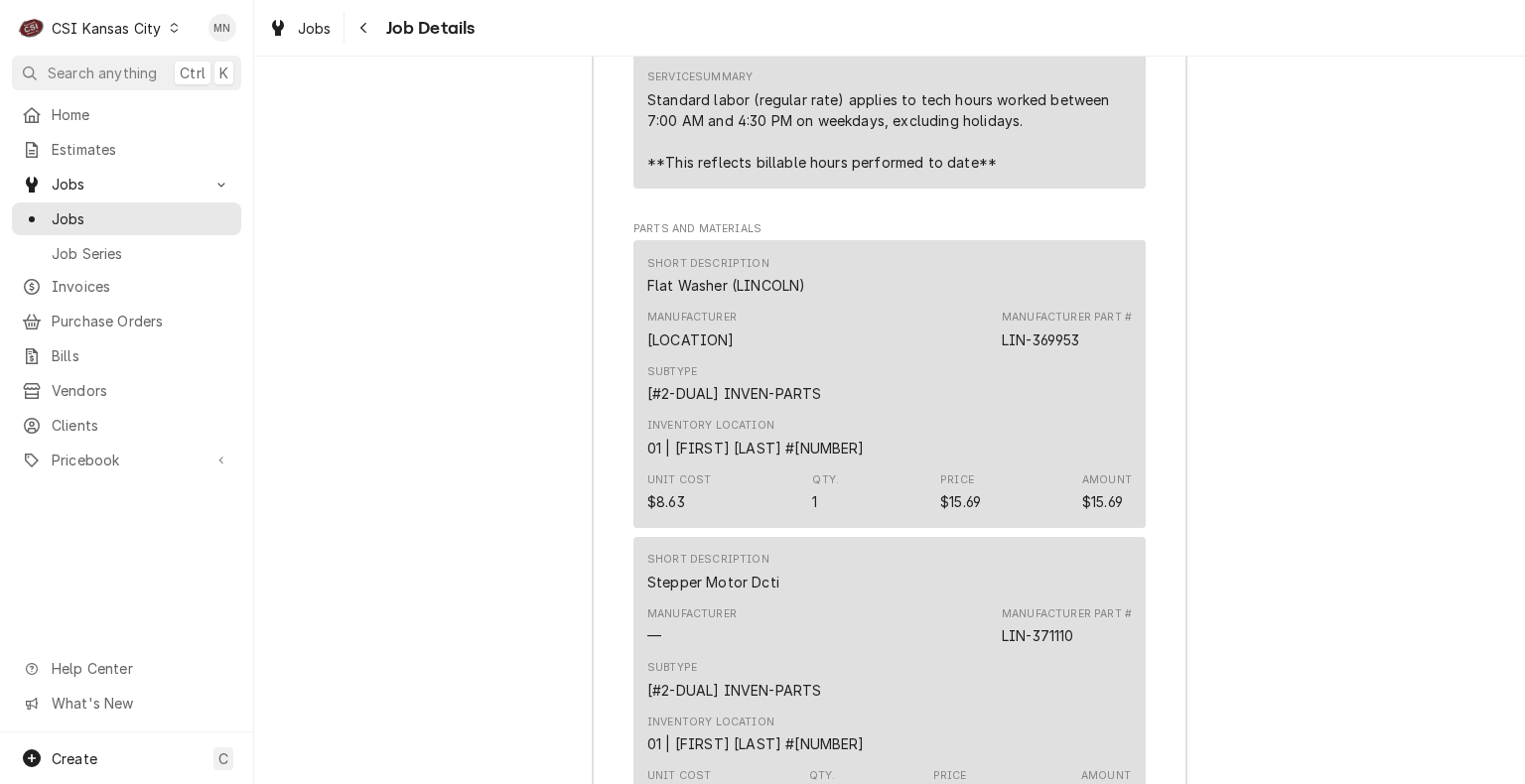 scroll, scrollTop: 6969, scrollLeft: 0, axis: vertical 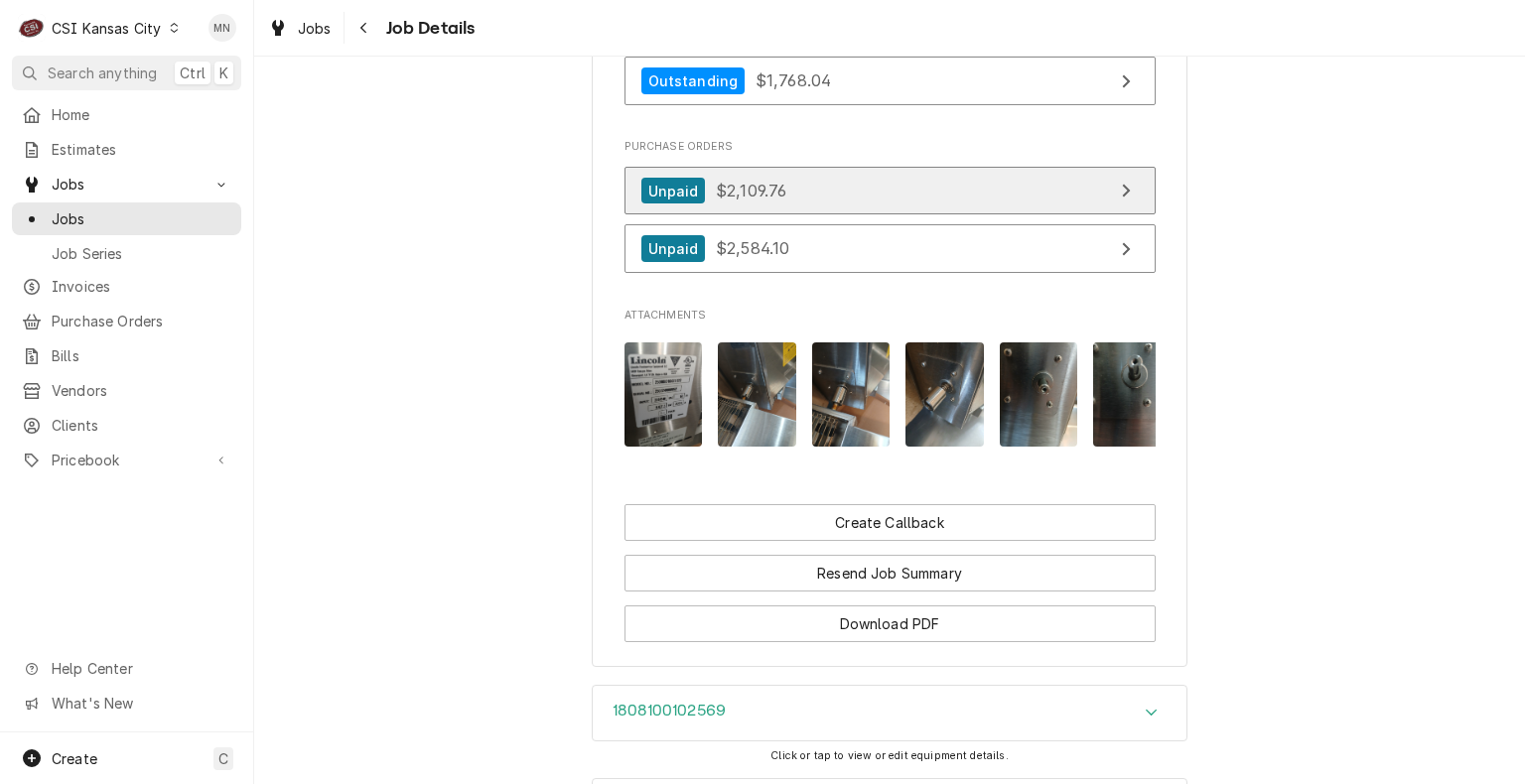 click on "$2,109.76" at bounding box center (751, 191) 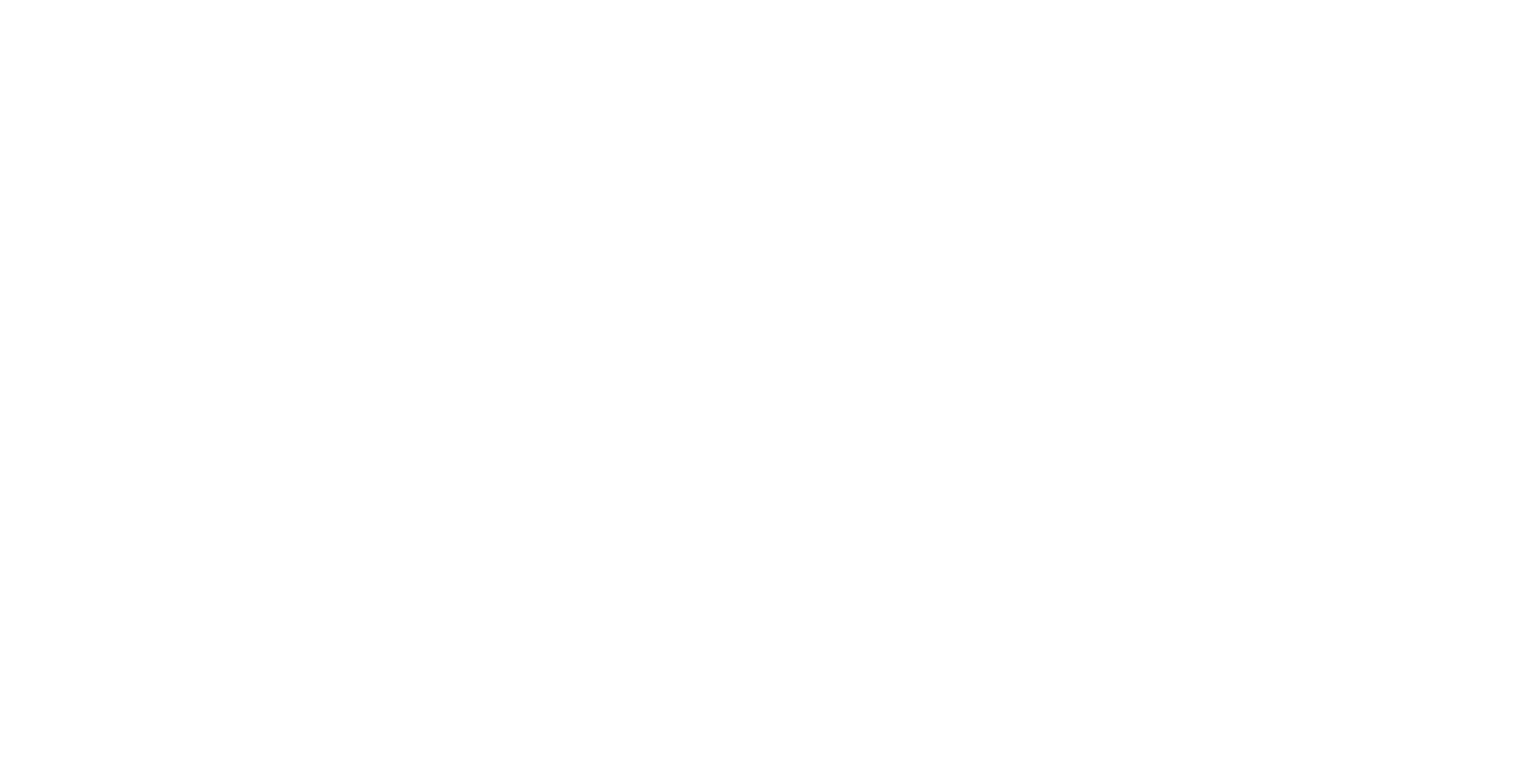 scroll, scrollTop: 0, scrollLeft: 0, axis: both 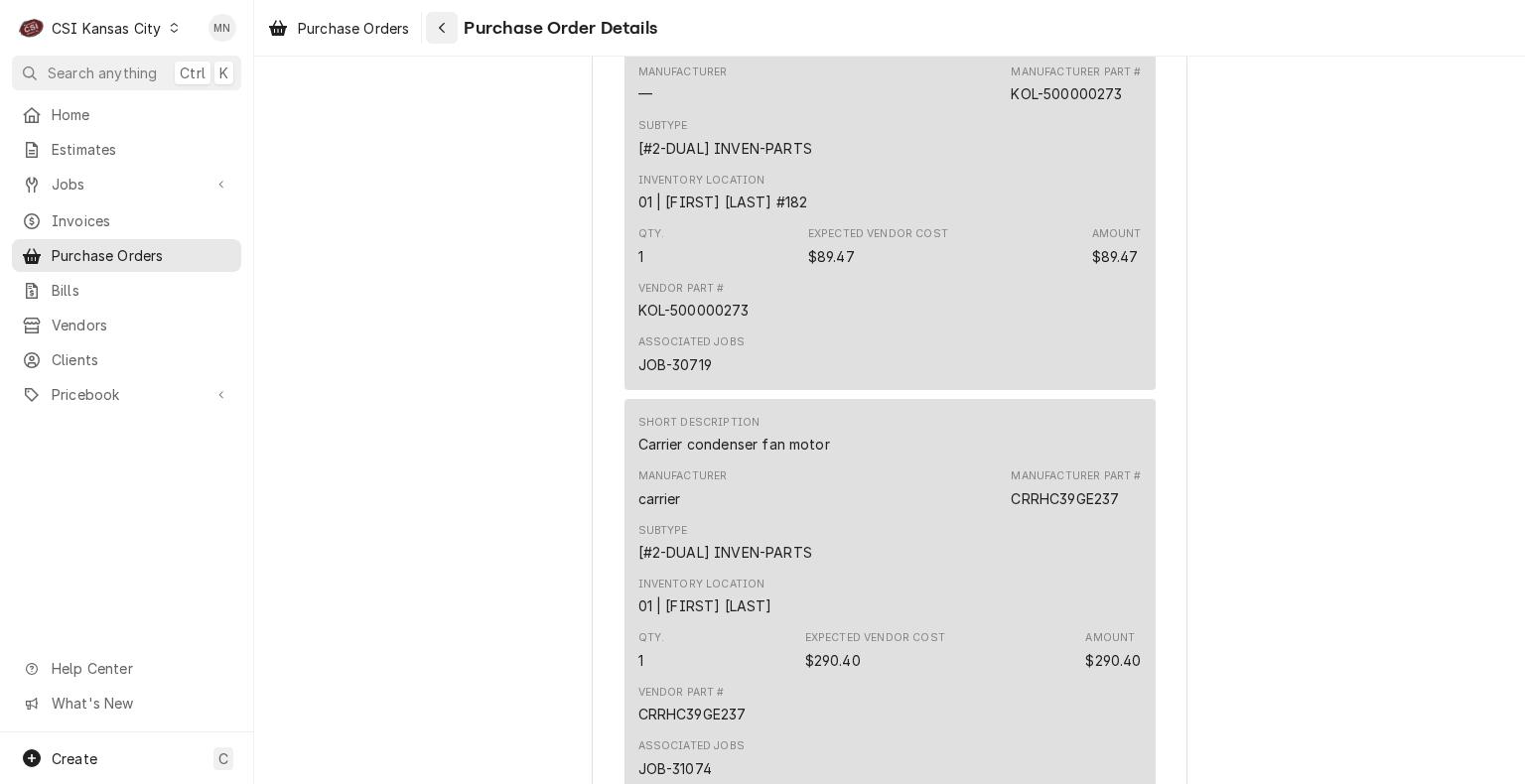 click at bounding box center (442, 28) 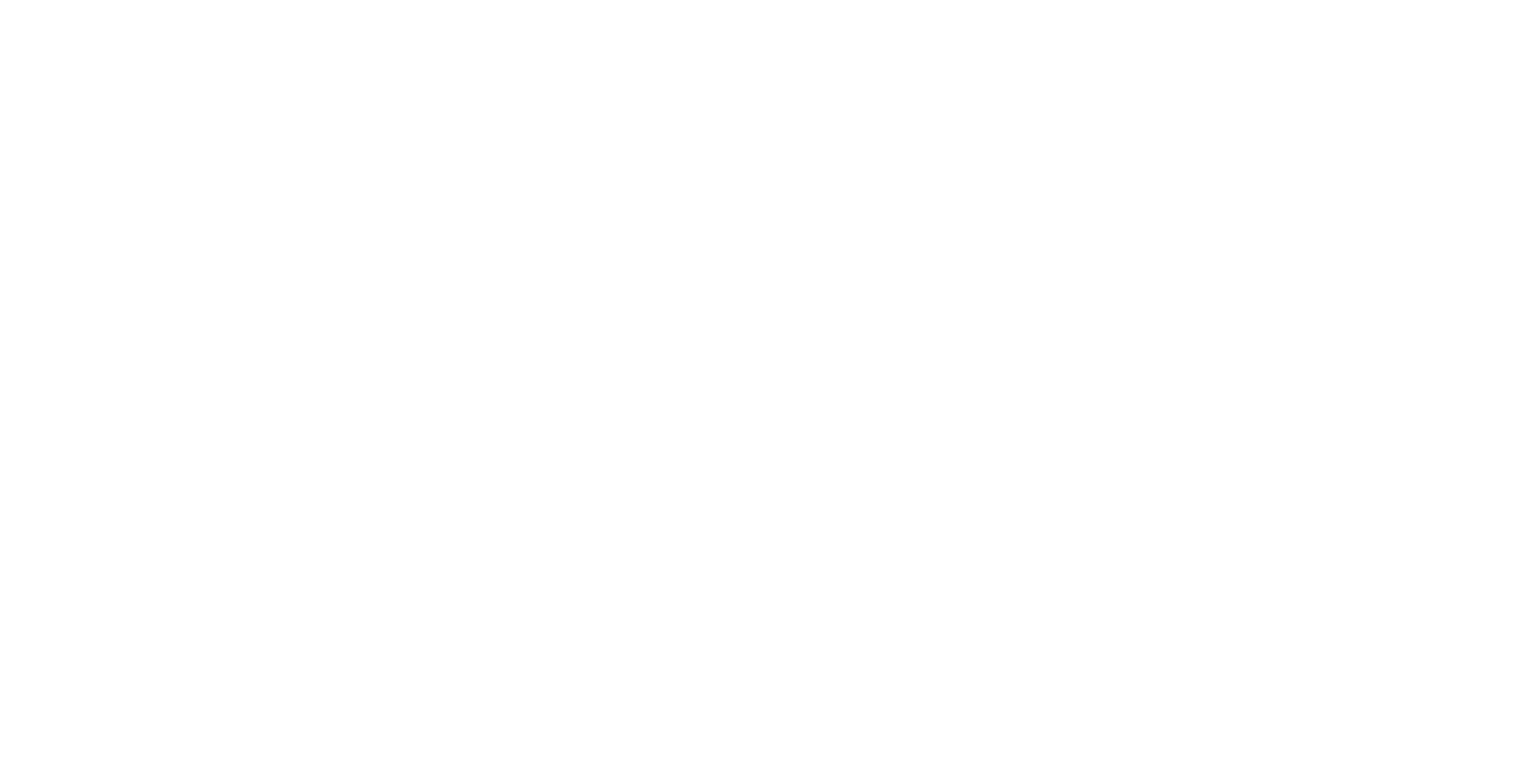 scroll, scrollTop: 0, scrollLeft: 0, axis: both 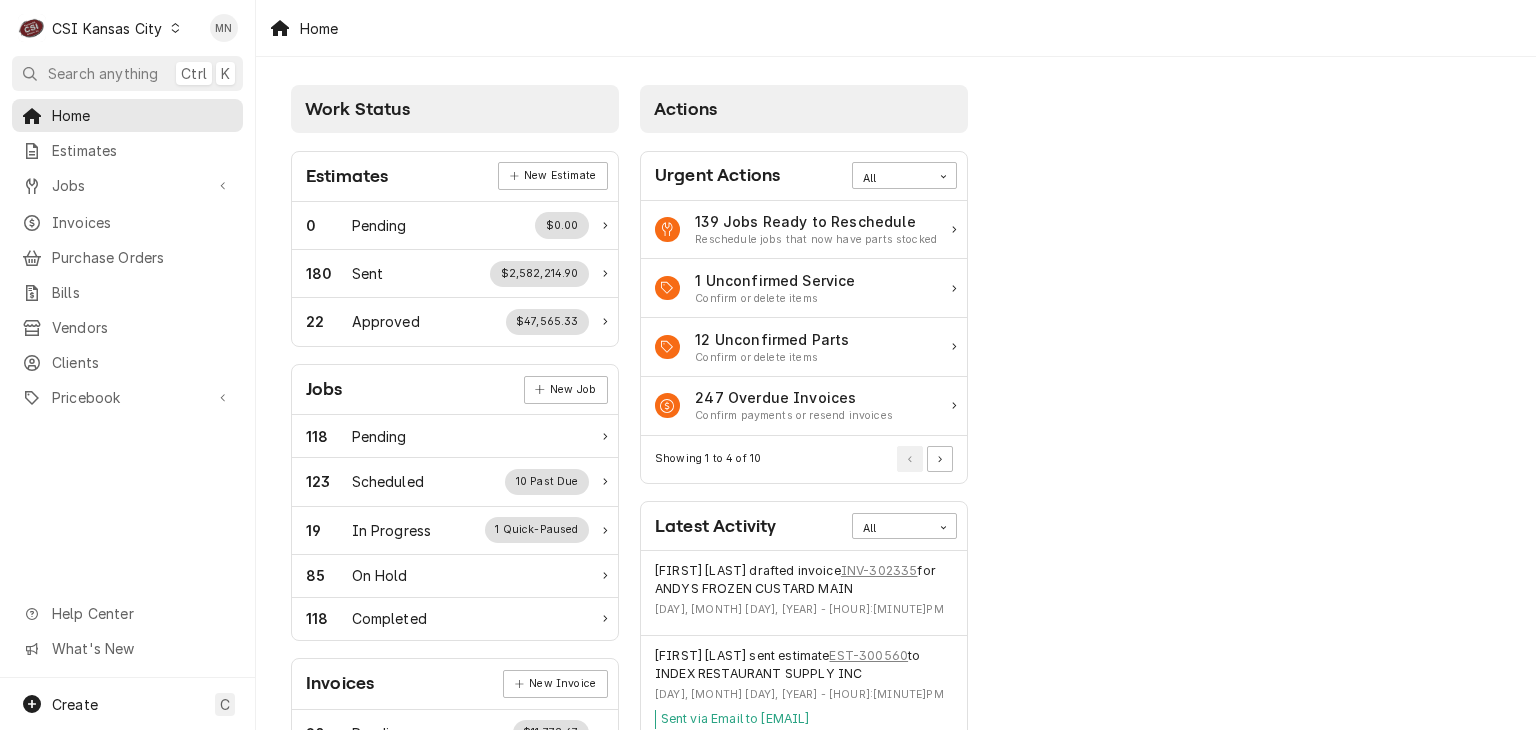 click on "CSI Kansas City" at bounding box center (107, 28) 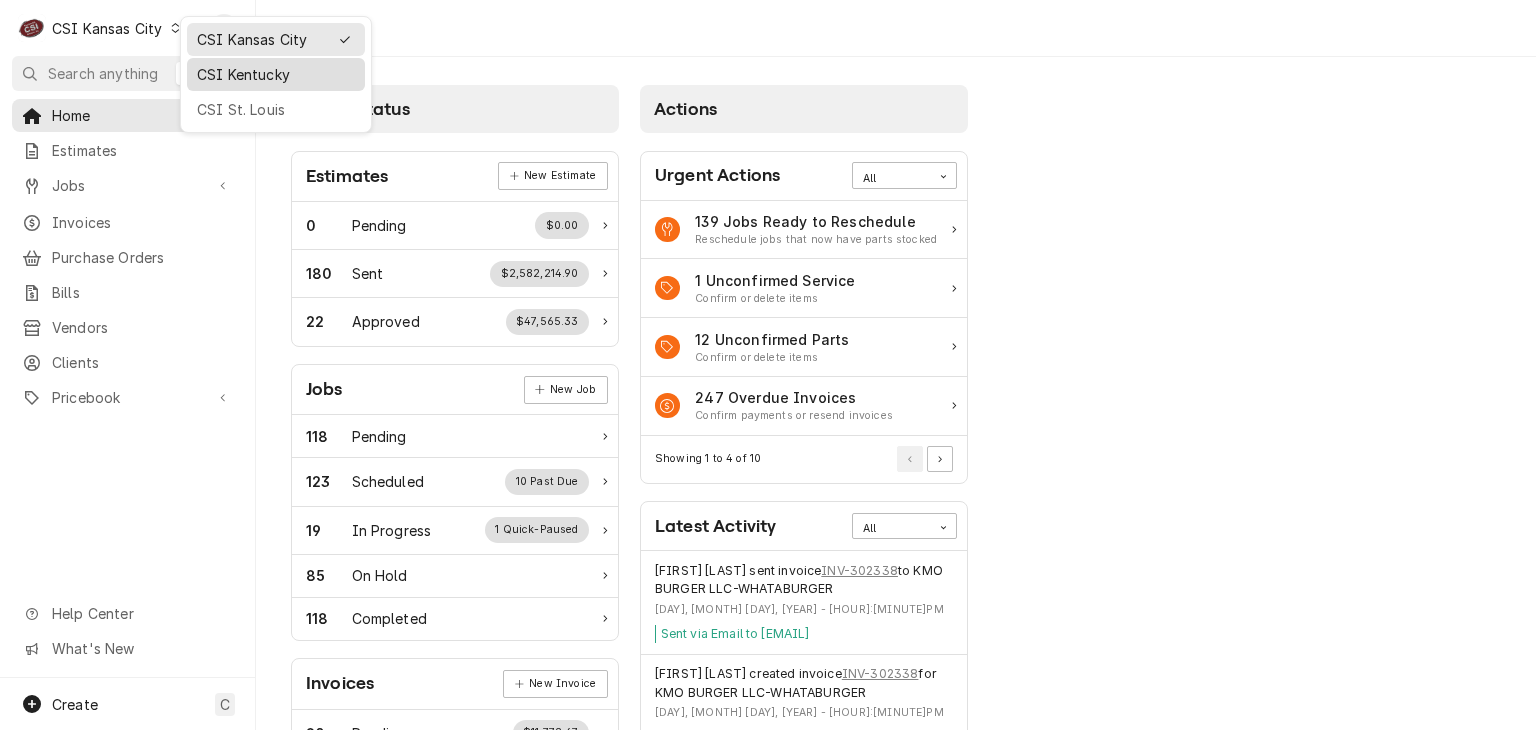 click on "CSI Kentucky" at bounding box center [276, 74] 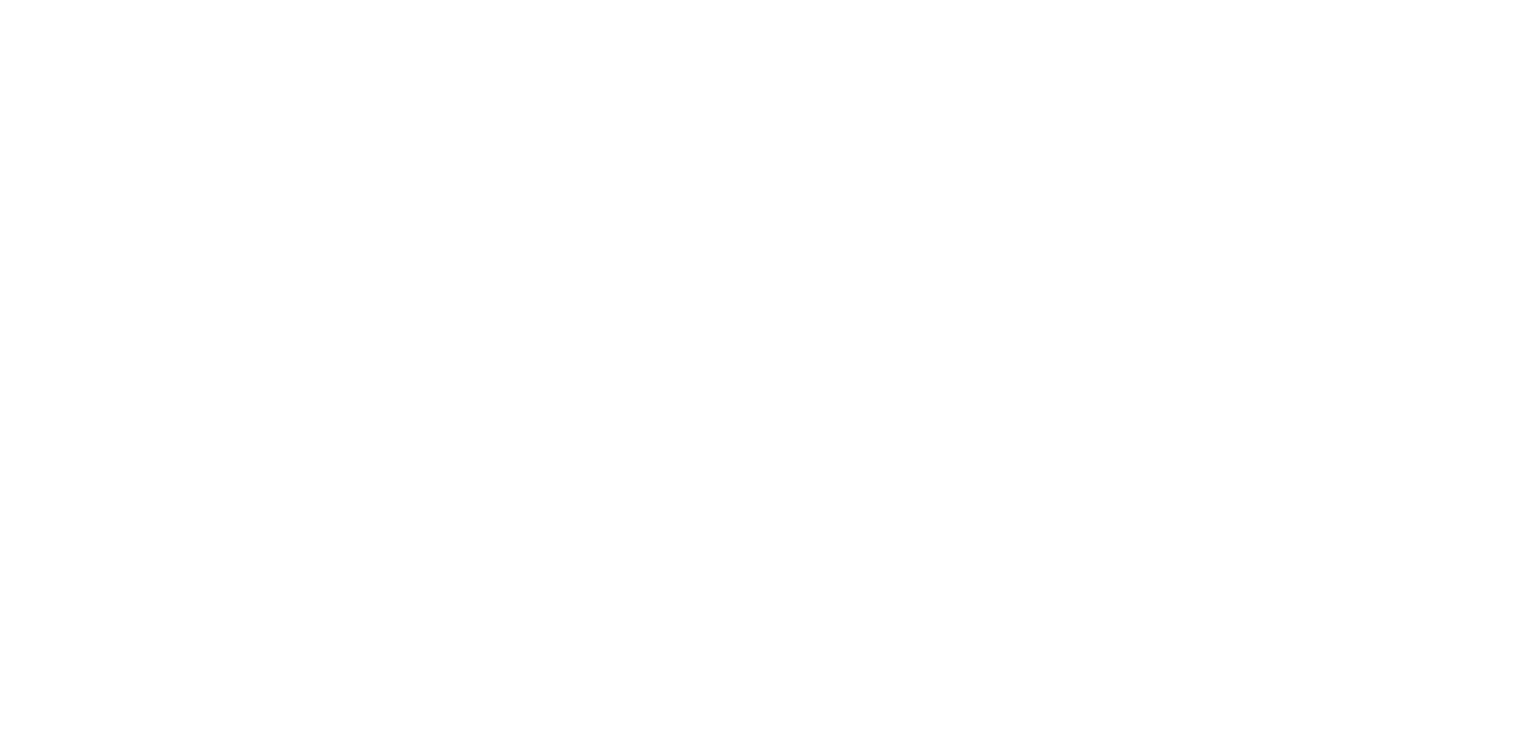 scroll, scrollTop: 0, scrollLeft: 0, axis: both 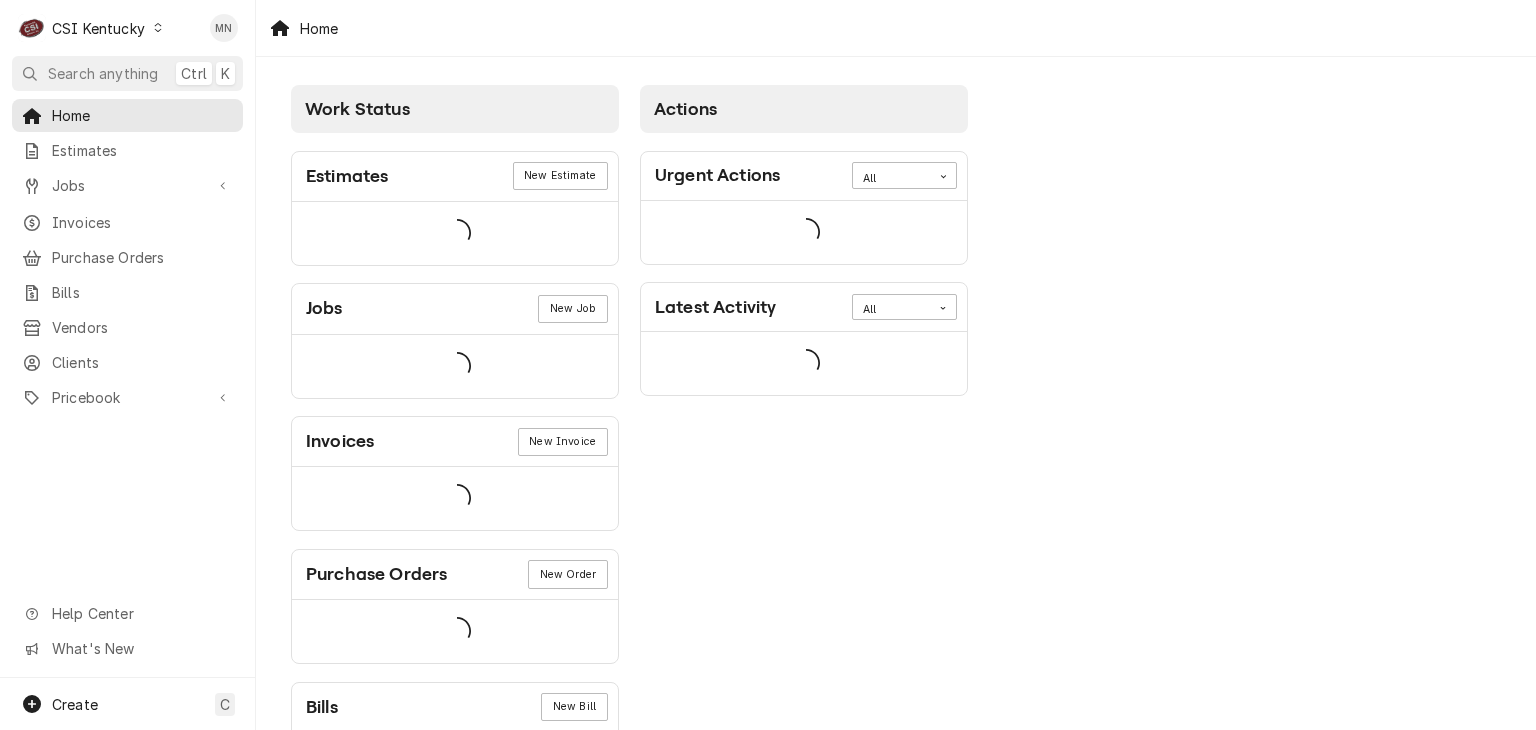 click on "Invoices" at bounding box center [142, 222] 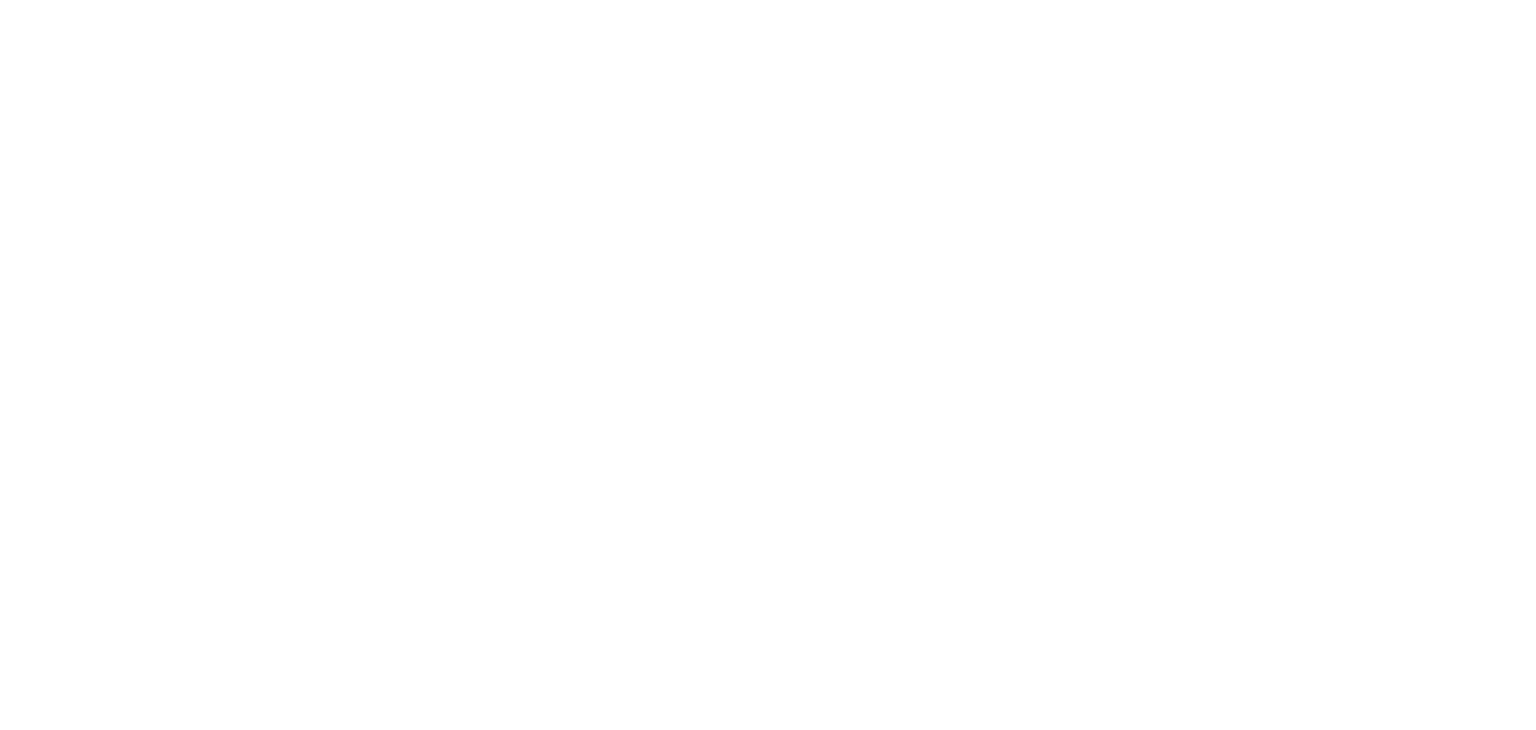 scroll, scrollTop: 0, scrollLeft: 0, axis: both 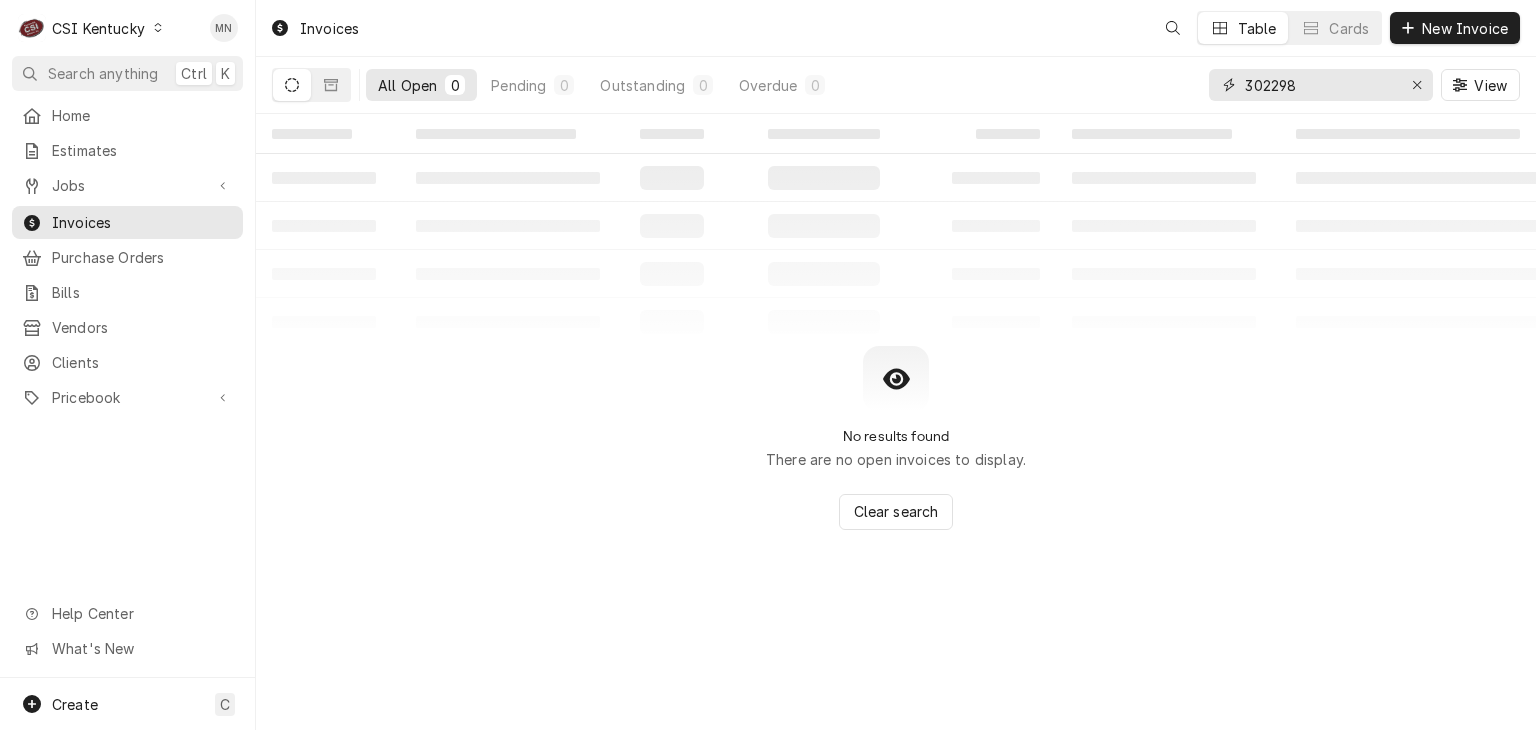 drag, startPoint x: 1319, startPoint y: 77, endPoint x: 1101, endPoint y: 72, distance: 218.05733 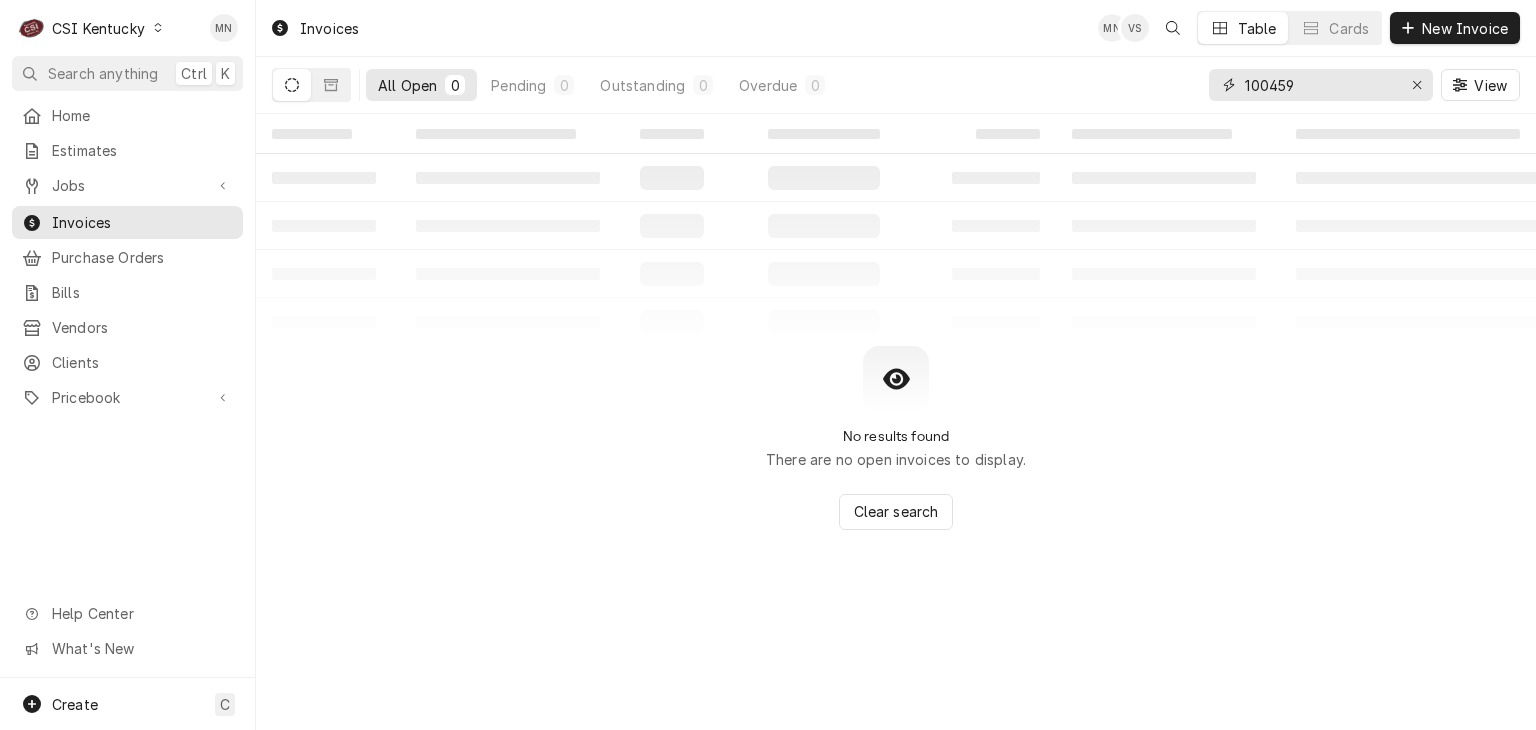 type on "100459" 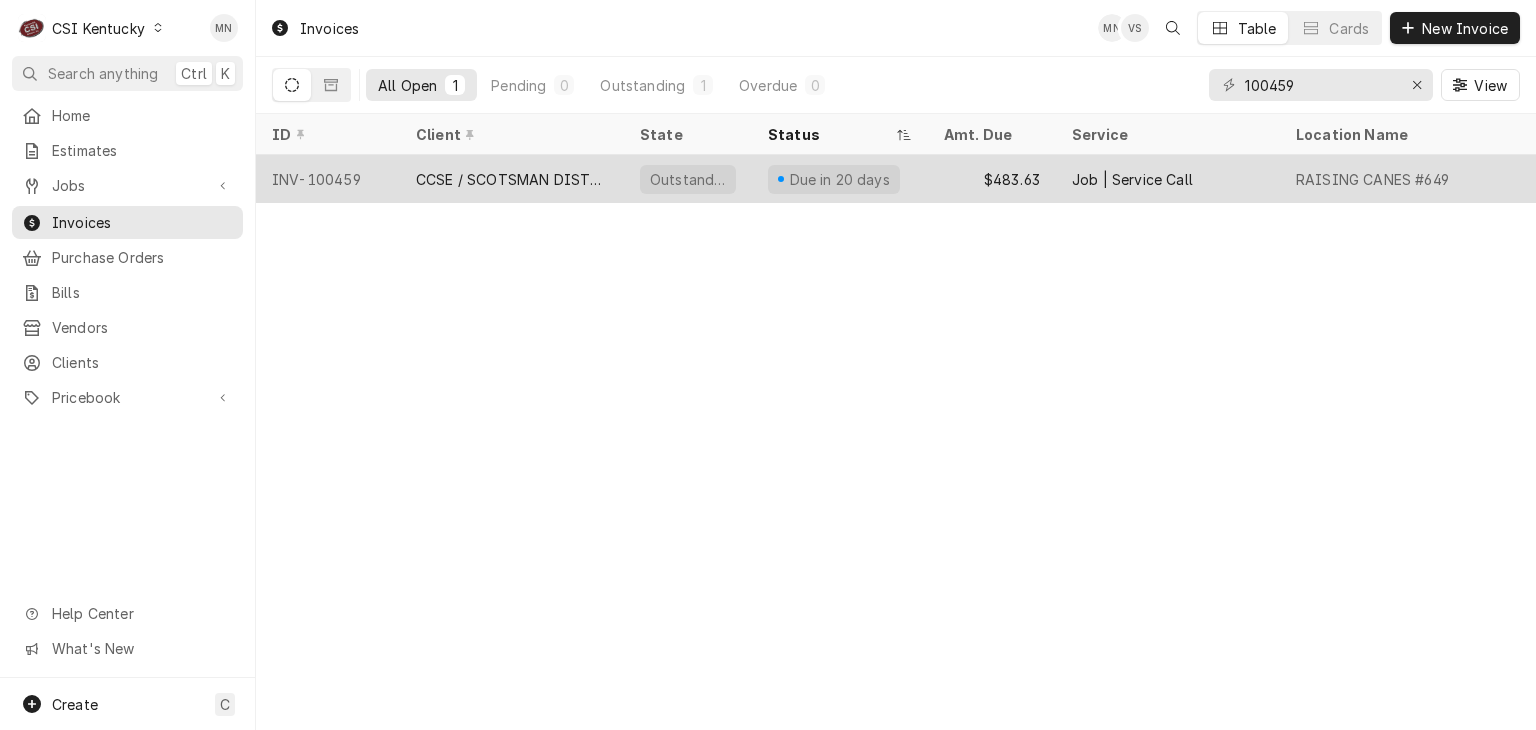 click on "CCSE / SCOTSMAN DISTRIBUTOR" at bounding box center (512, 179) 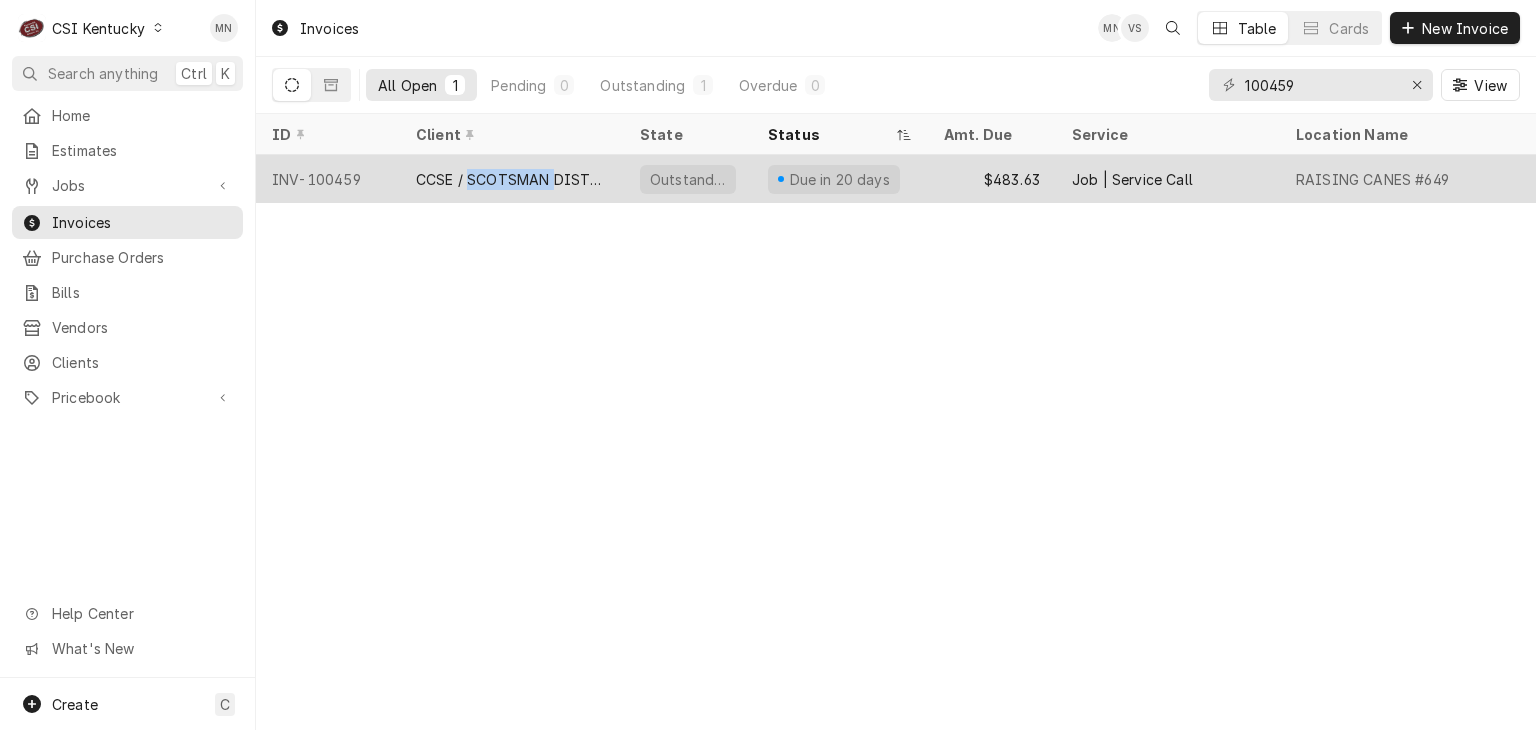click on "CCSE / SCOTSMAN DISTRIBUTOR" at bounding box center (512, 179) 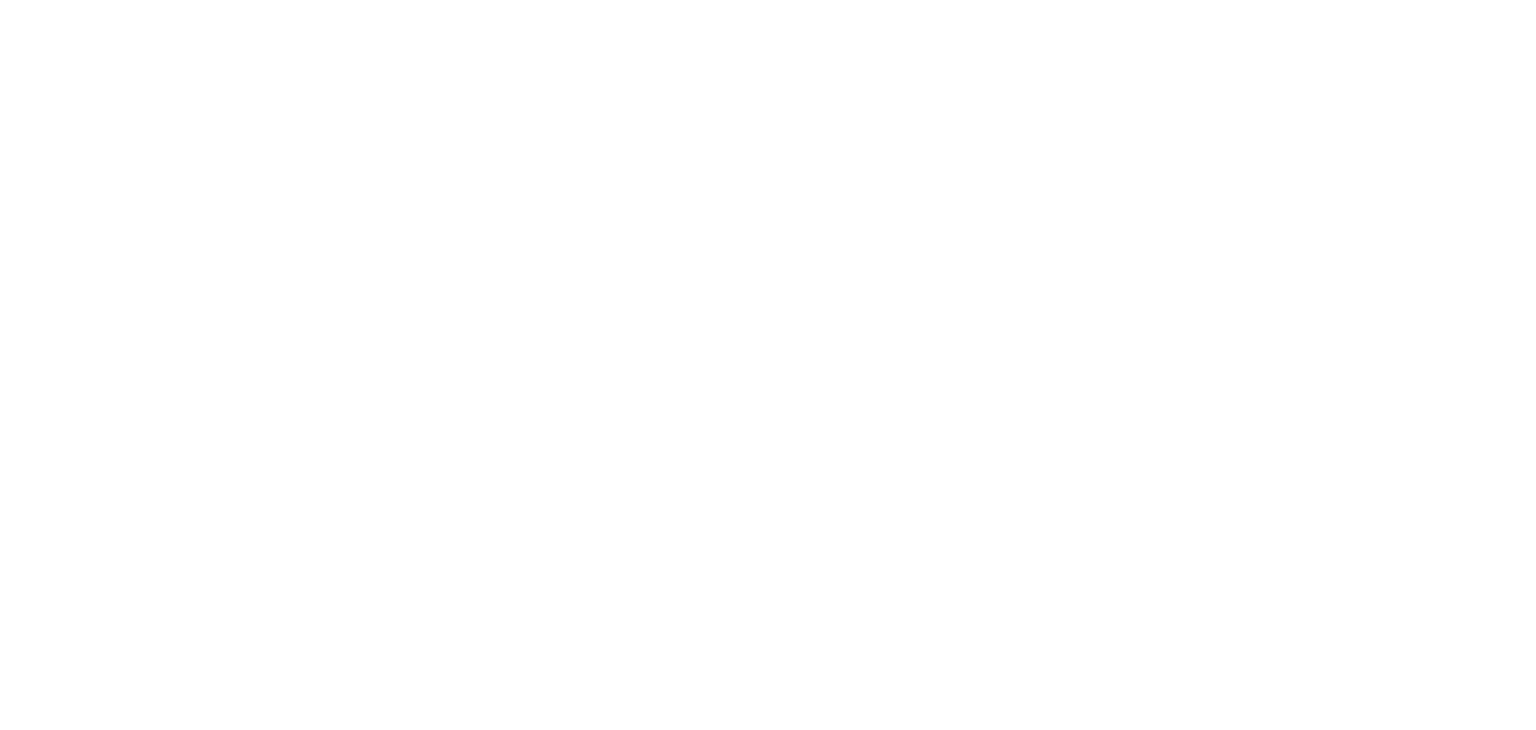 scroll, scrollTop: 0, scrollLeft: 0, axis: both 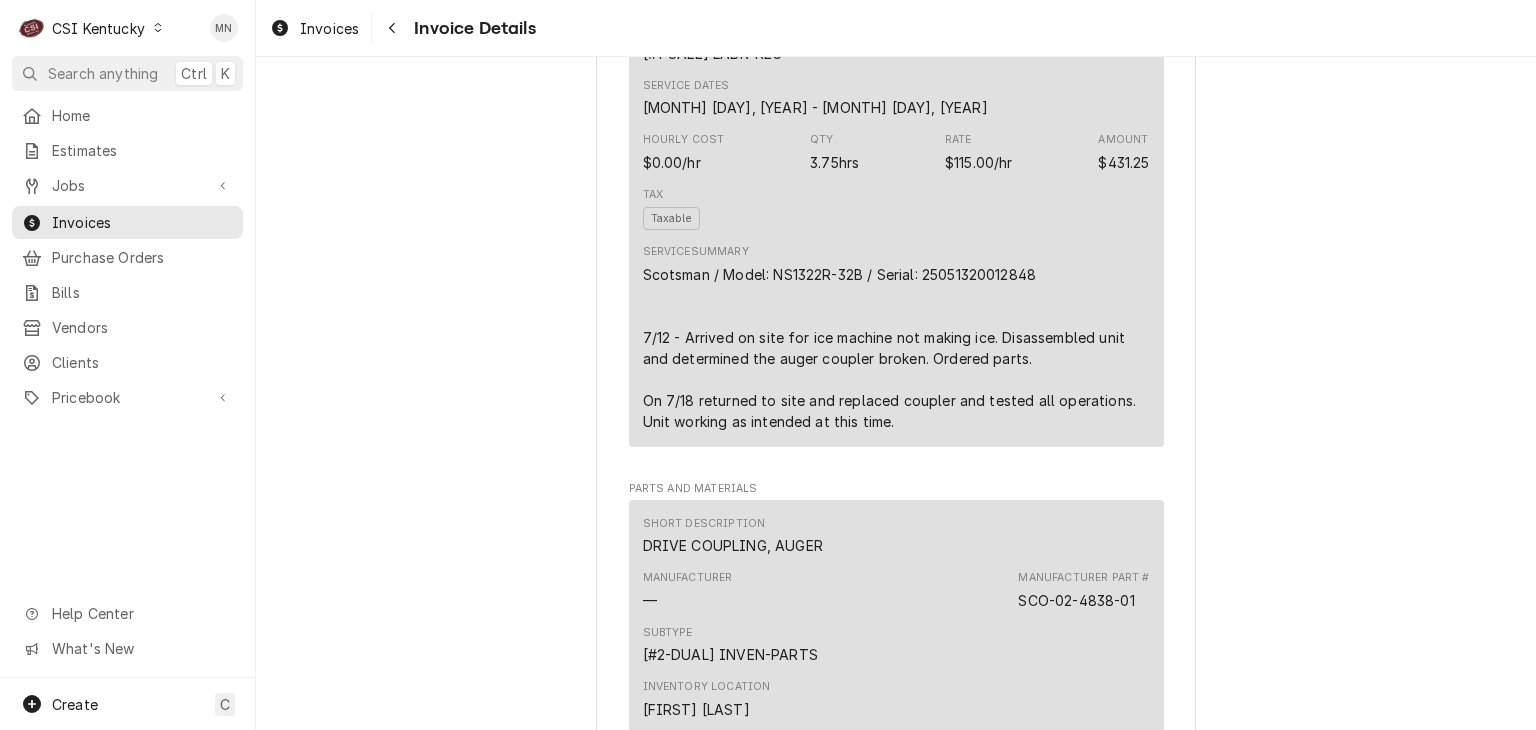 click on "Home Estimates Jobs Jobs Job Series Invoices Purchase Orders Bills Vendors Clients Pricebook Services Parts & Materials Miscellaneous Discounts Tax Rates Help Center What's New" at bounding box center [127, 388] 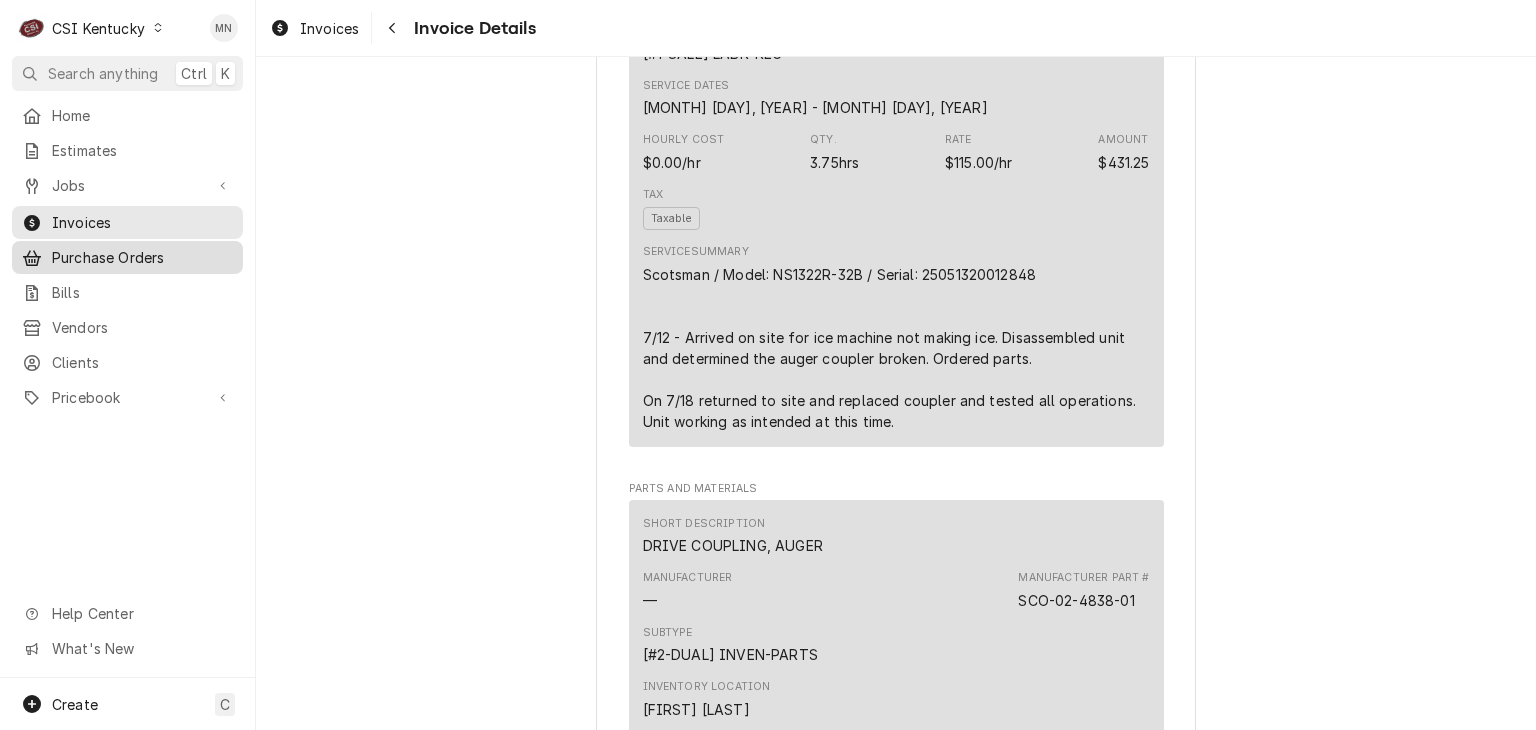 click on "Purchase Orders" at bounding box center [142, 257] 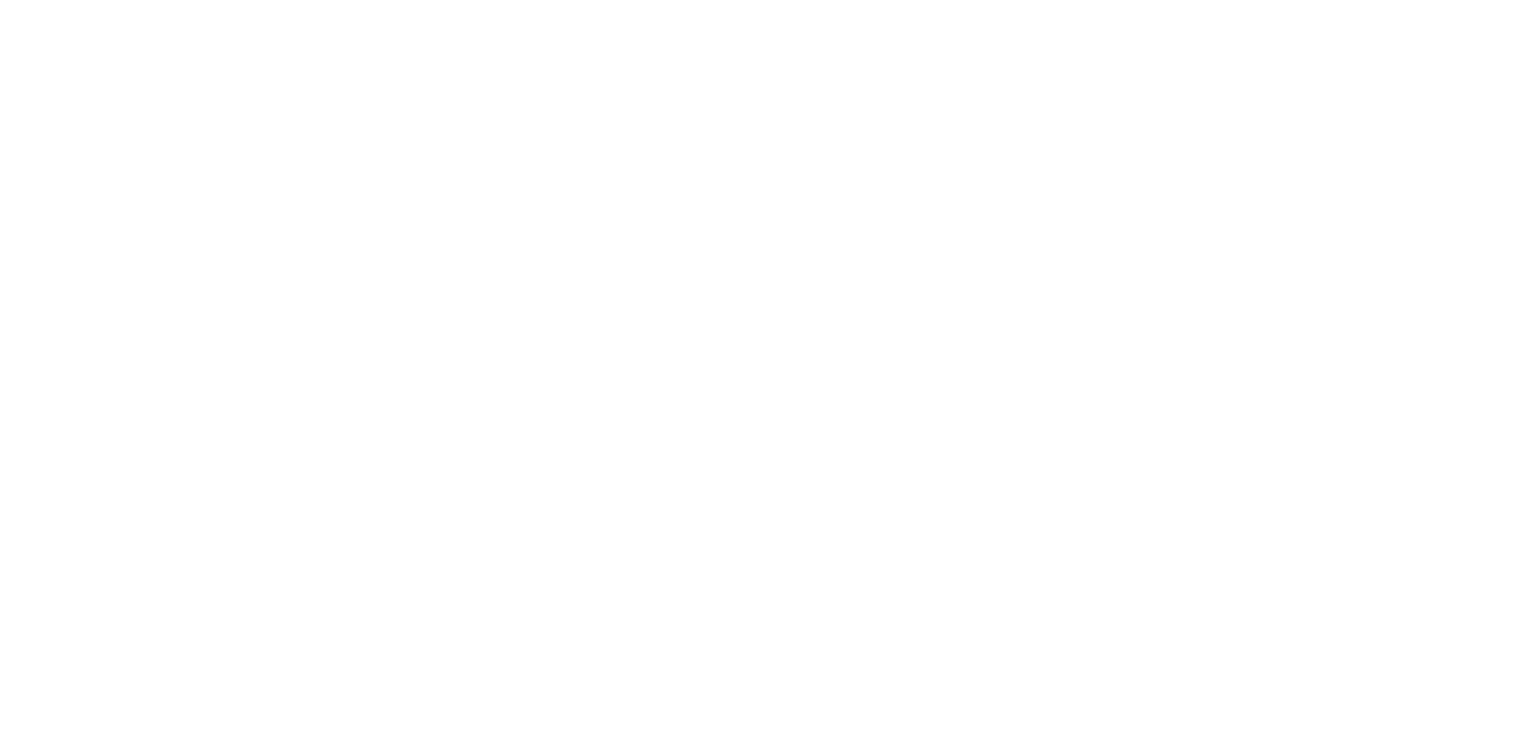 scroll, scrollTop: 0, scrollLeft: 0, axis: both 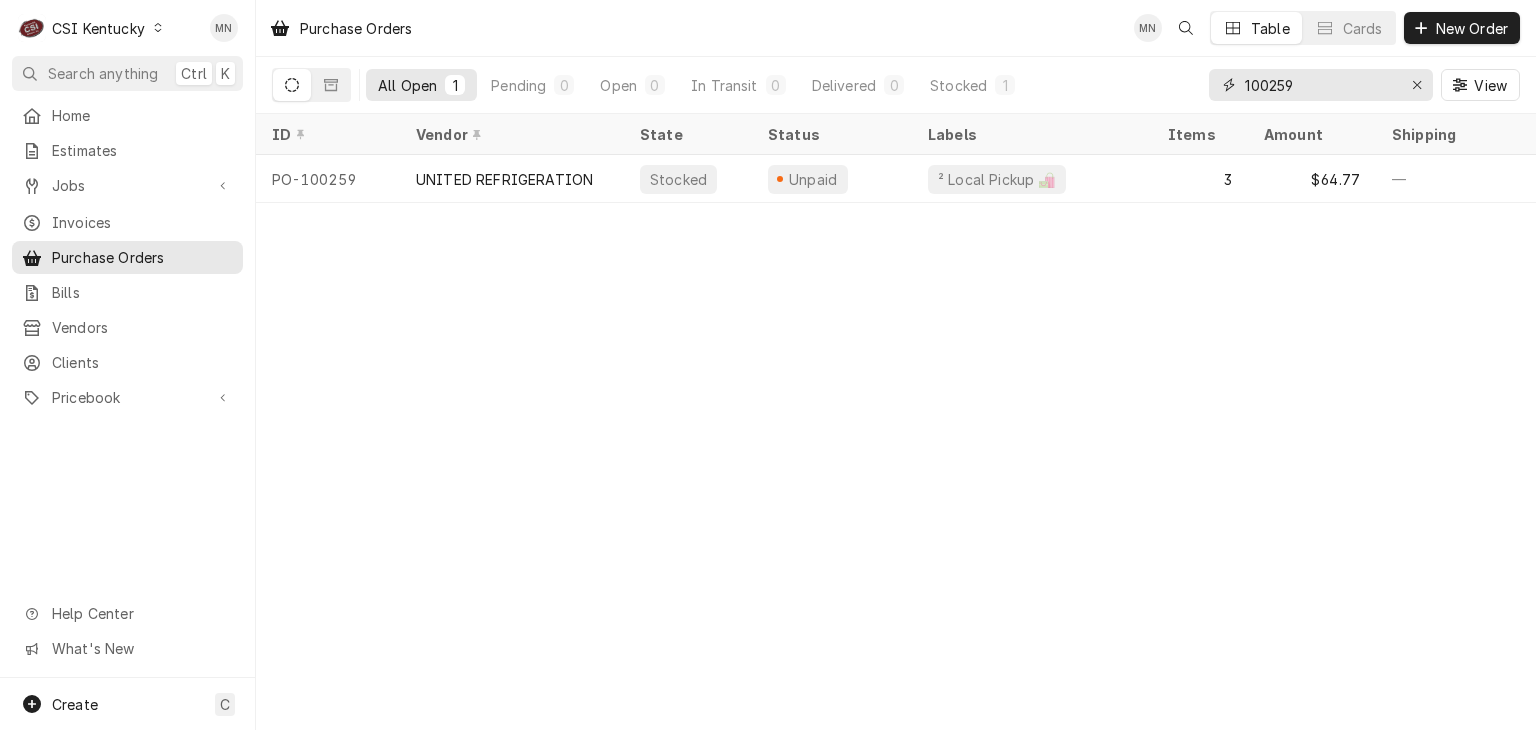drag, startPoint x: 1295, startPoint y: 84, endPoint x: 1170, endPoint y: 90, distance: 125.14392 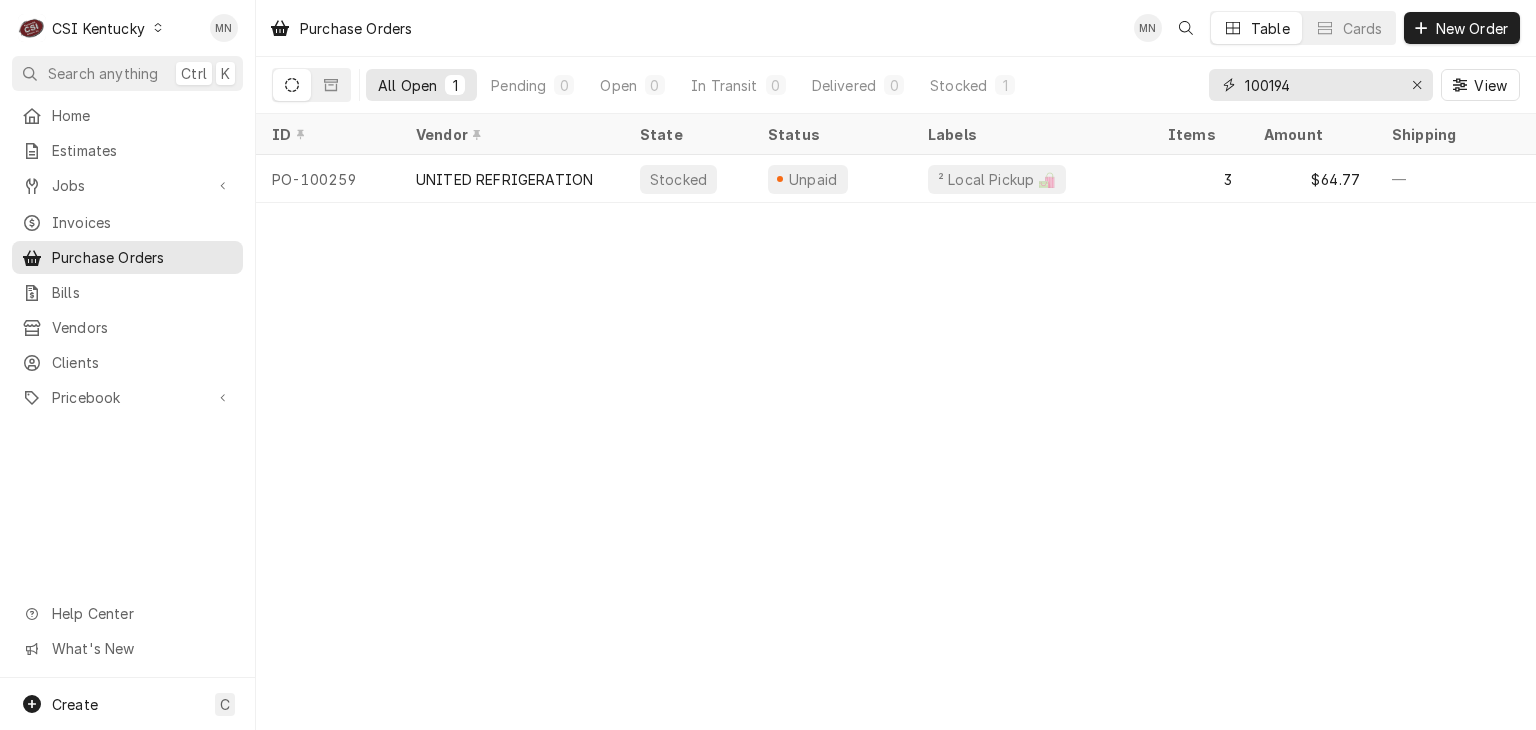 type on "100194" 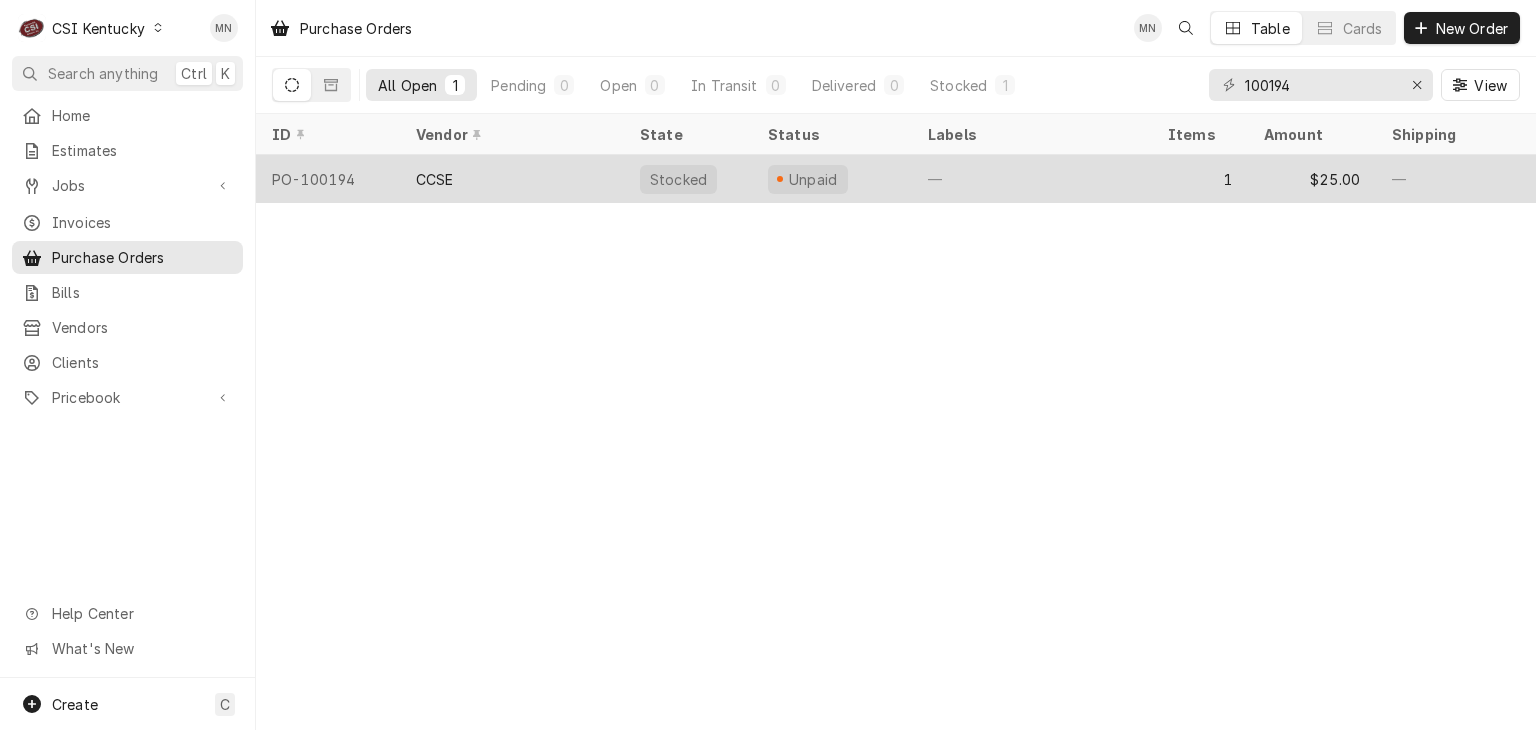 click on "CCSE" at bounding box center [512, 179] 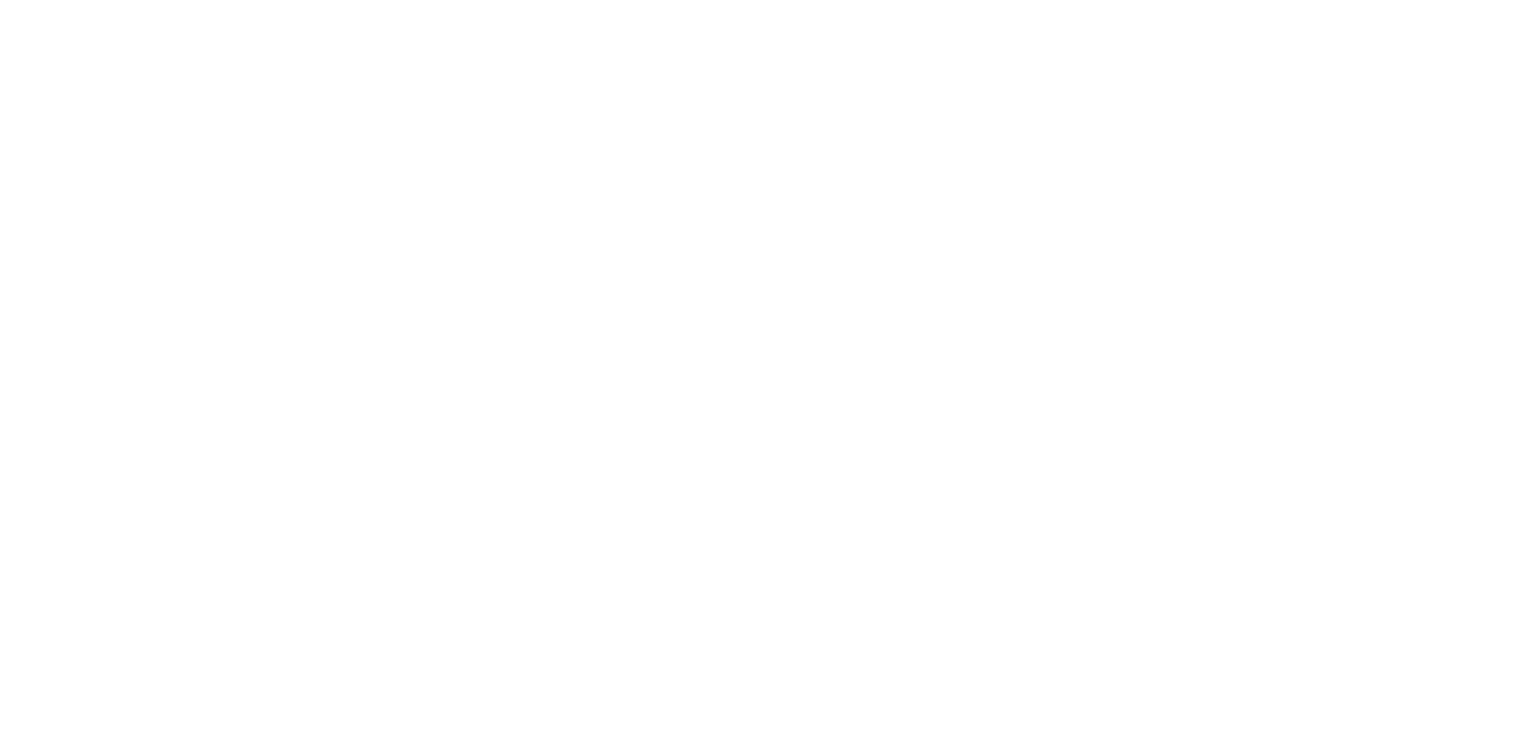 scroll, scrollTop: 0, scrollLeft: 0, axis: both 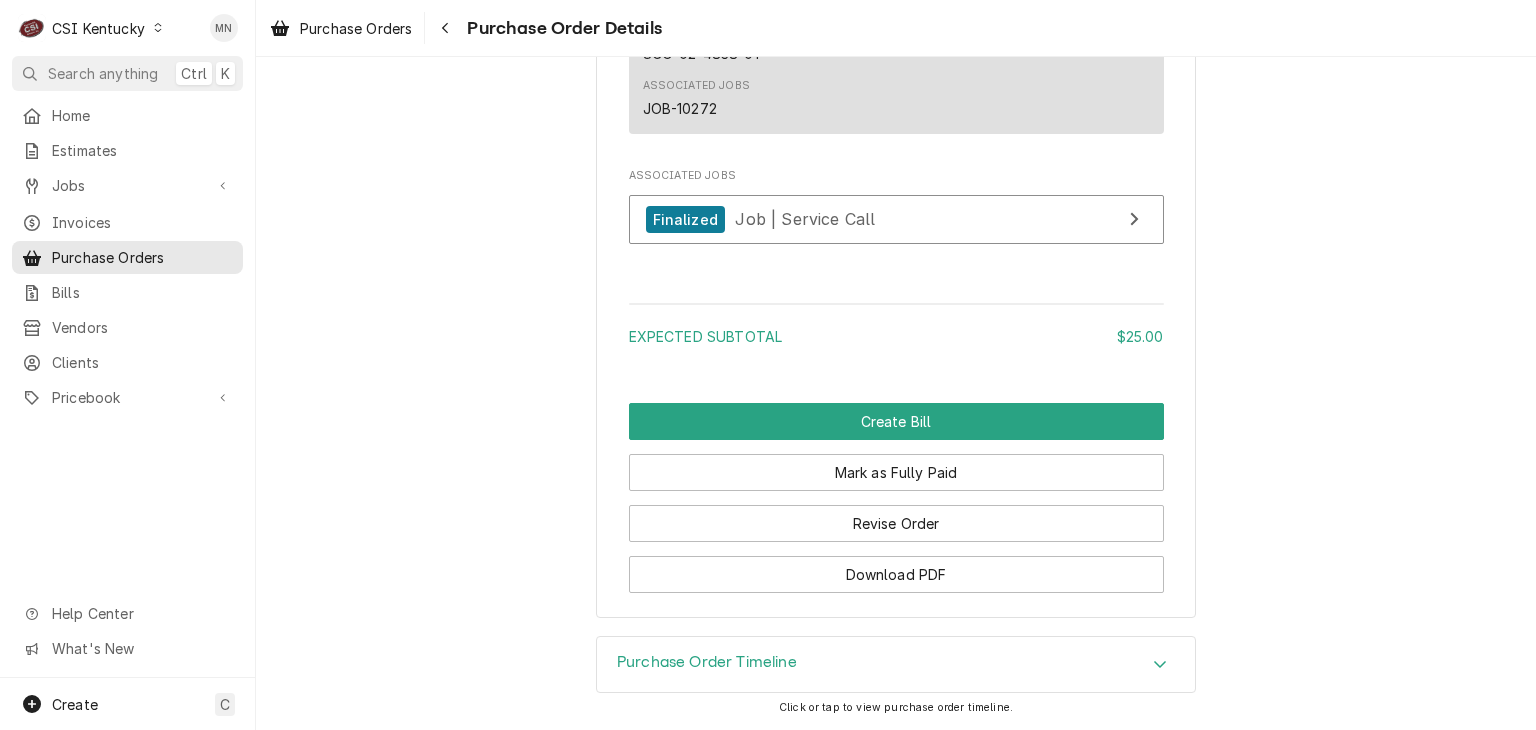 click on "Purchase Order Timeline" at bounding box center (707, 662) 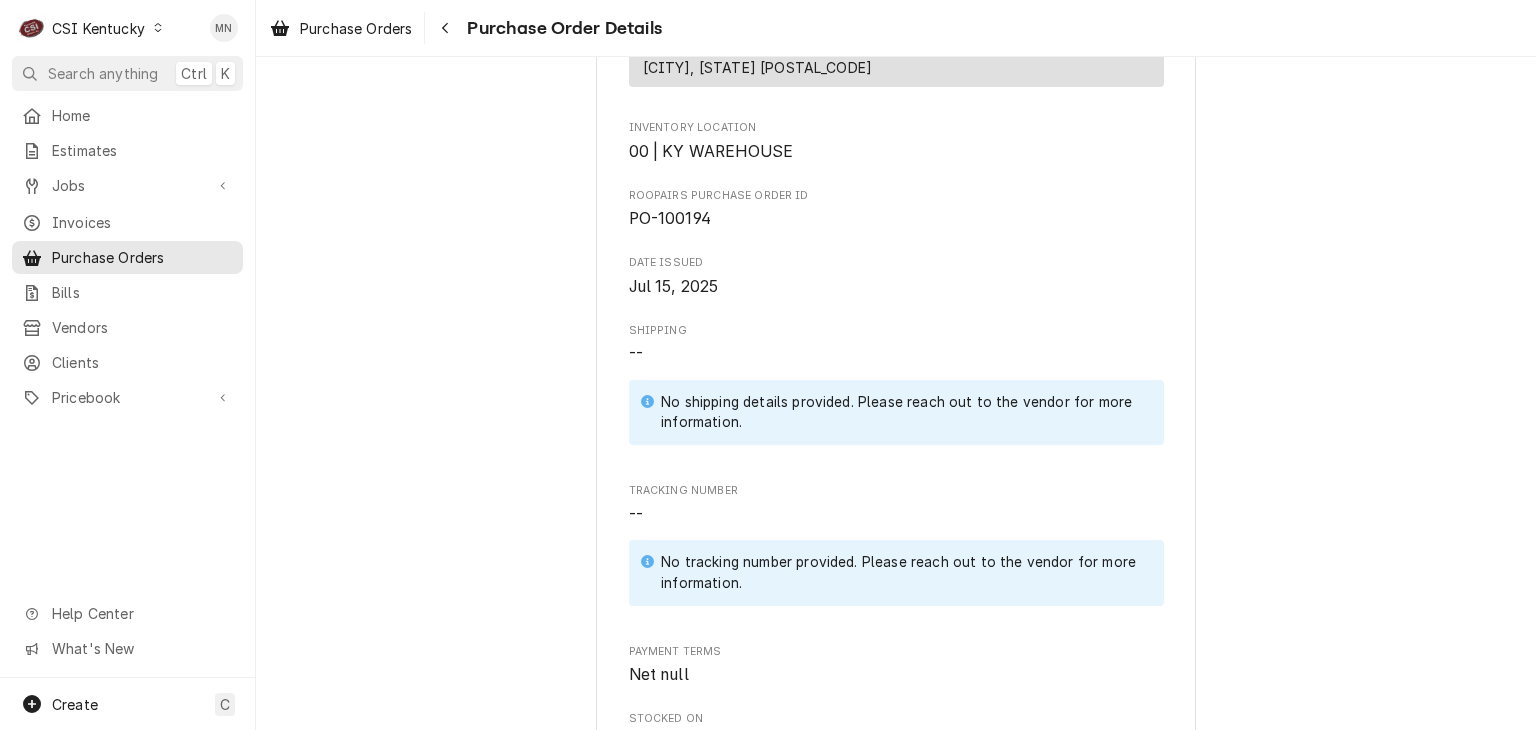 scroll, scrollTop: 308, scrollLeft: 0, axis: vertical 